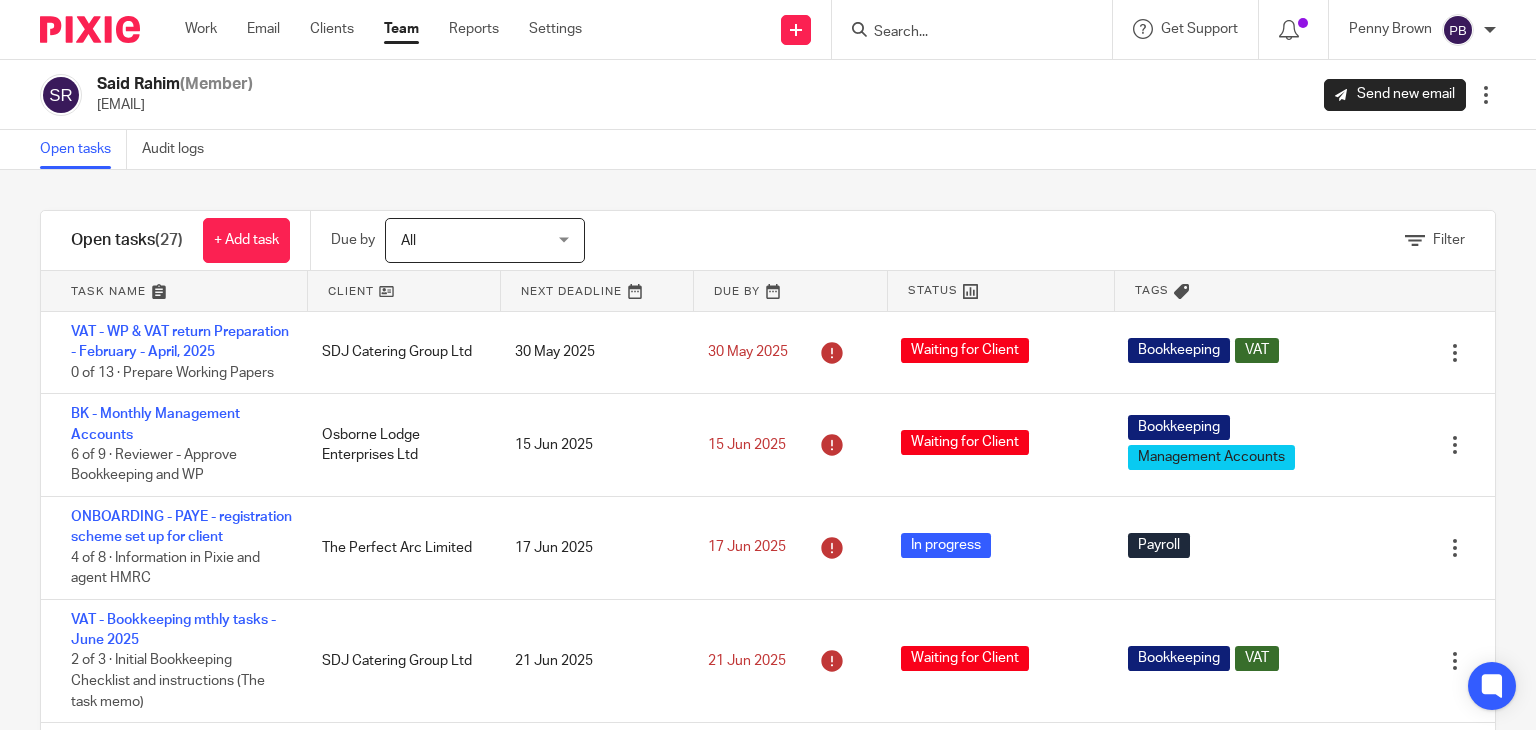 scroll, scrollTop: 0, scrollLeft: 0, axis: both 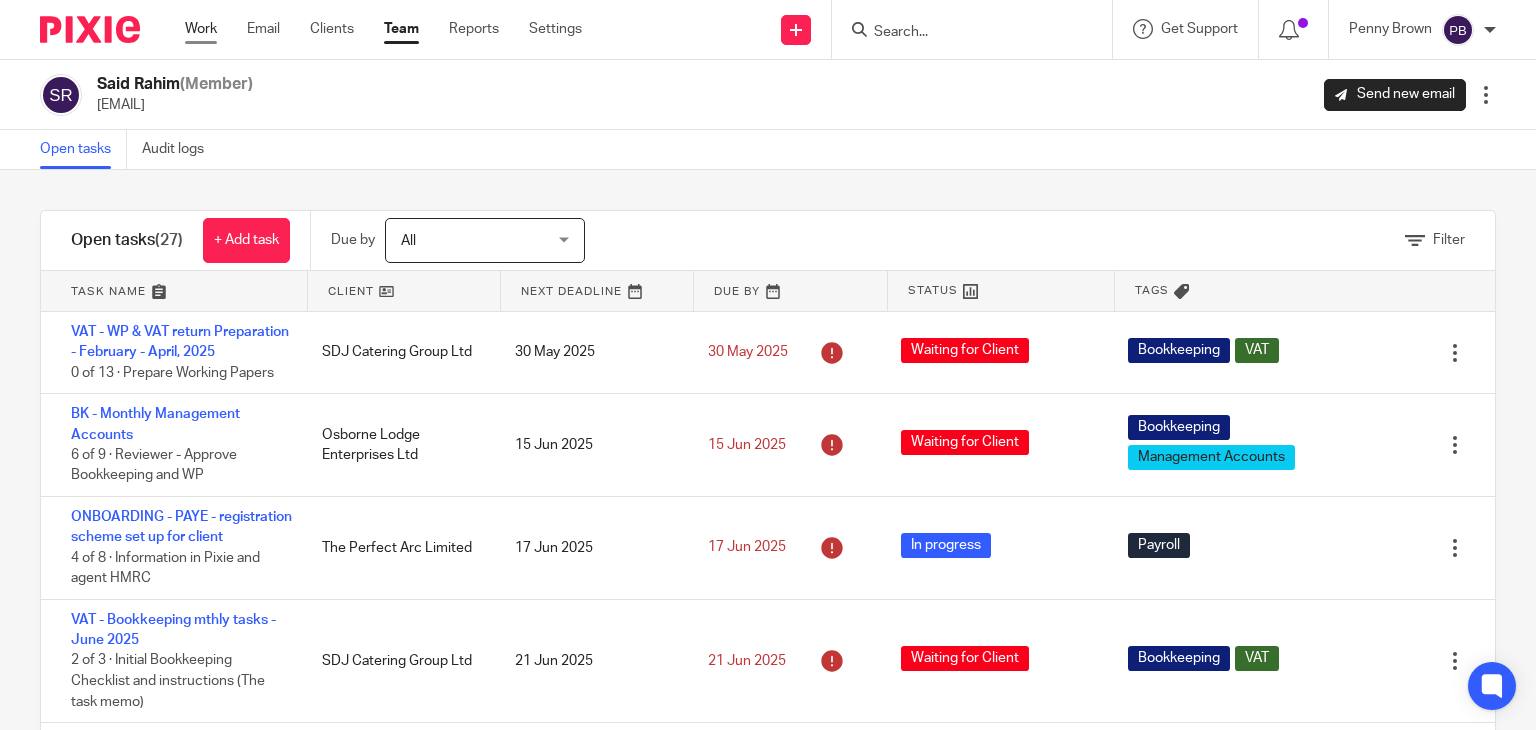 click on "Work" at bounding box center (201, 29) 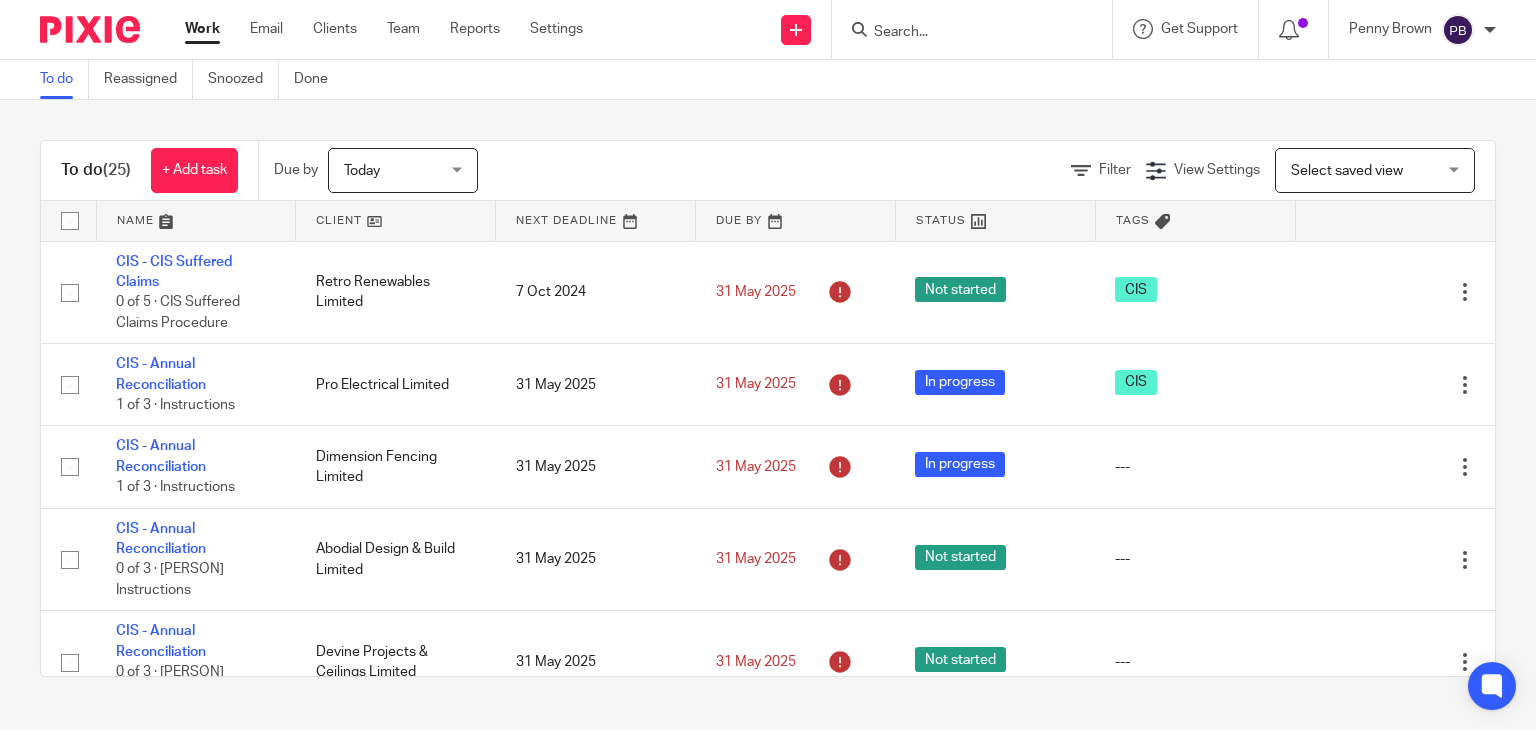 scroll, scrollTop: 0, scrollLeft: 0, axis: both 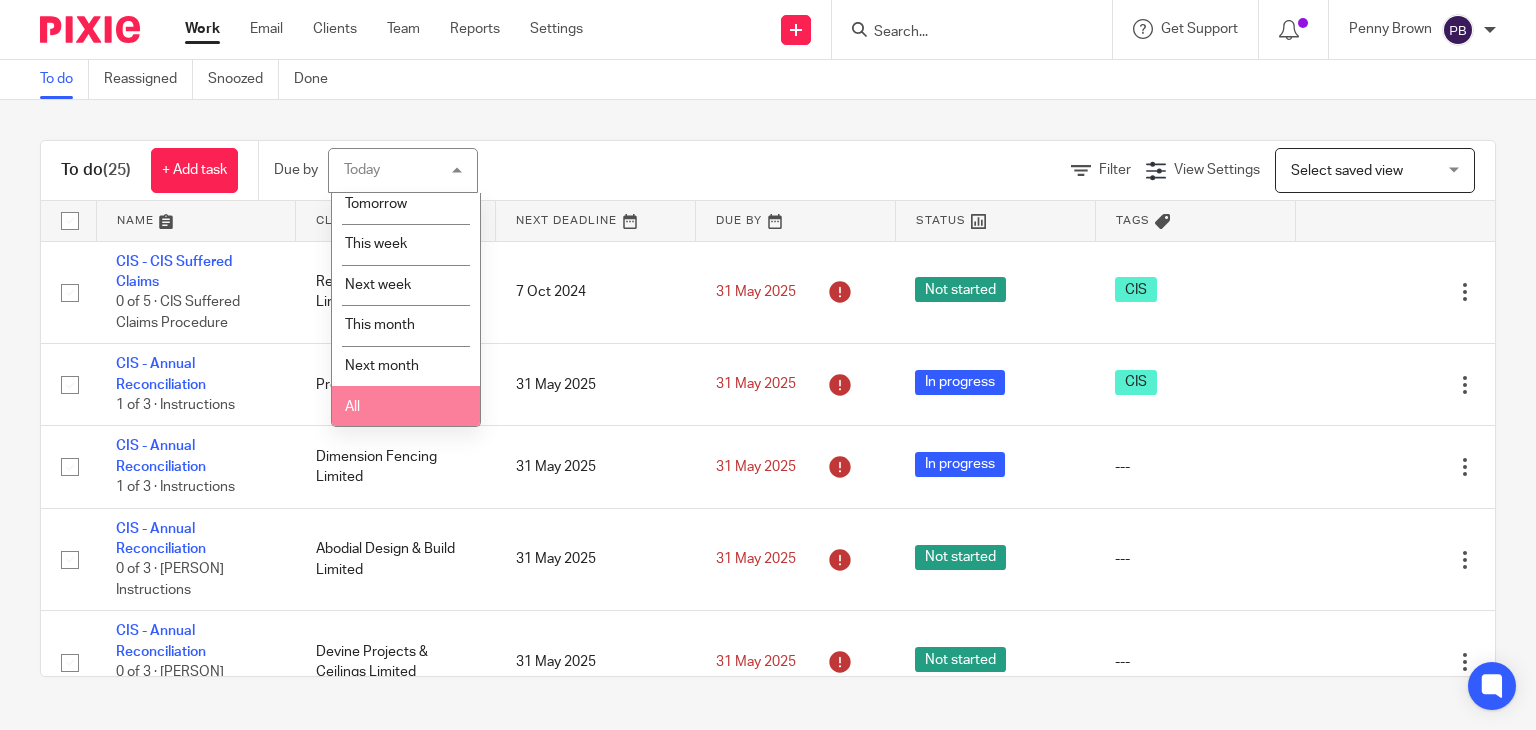click on "All" 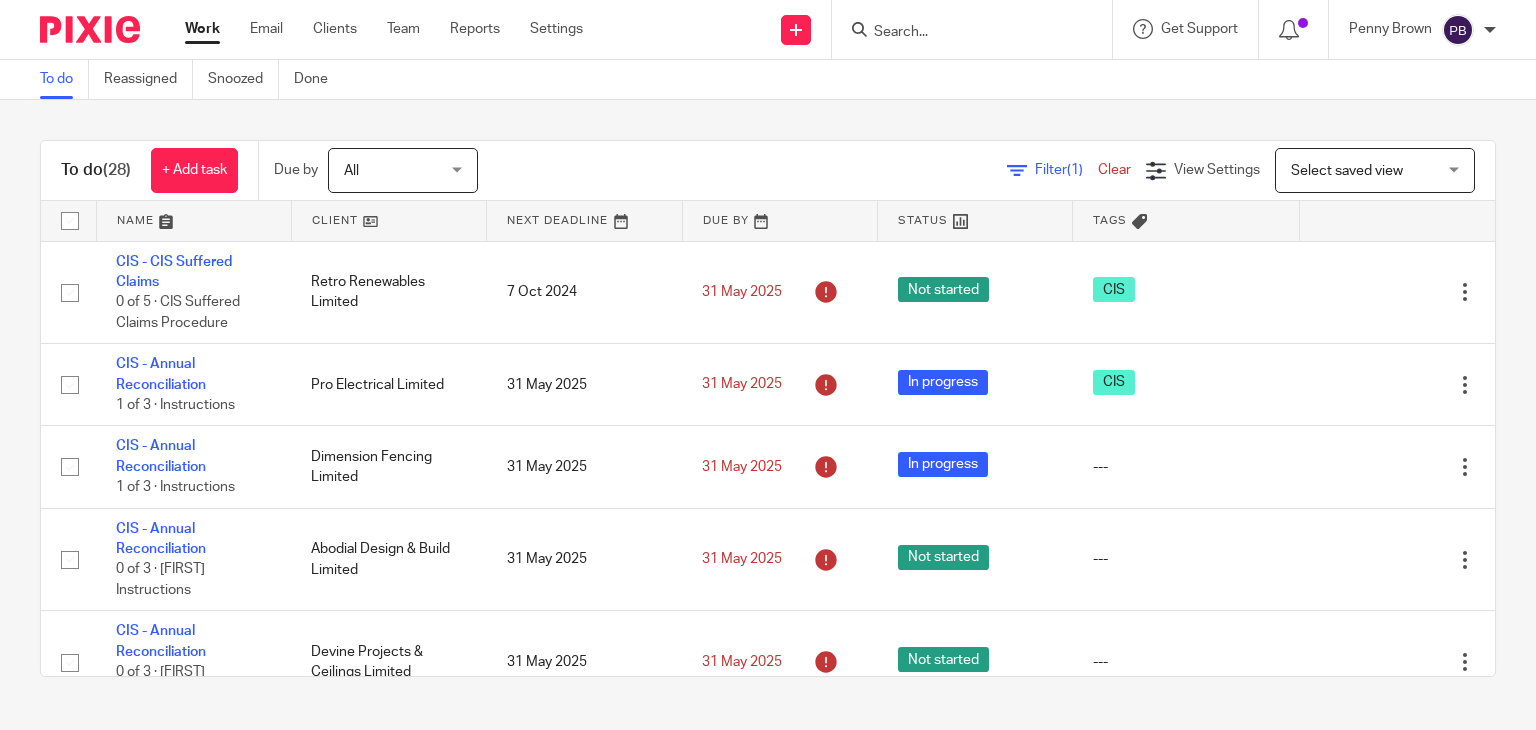 scroll, scrollTop: 0, scrollLeft: 0, axis: both 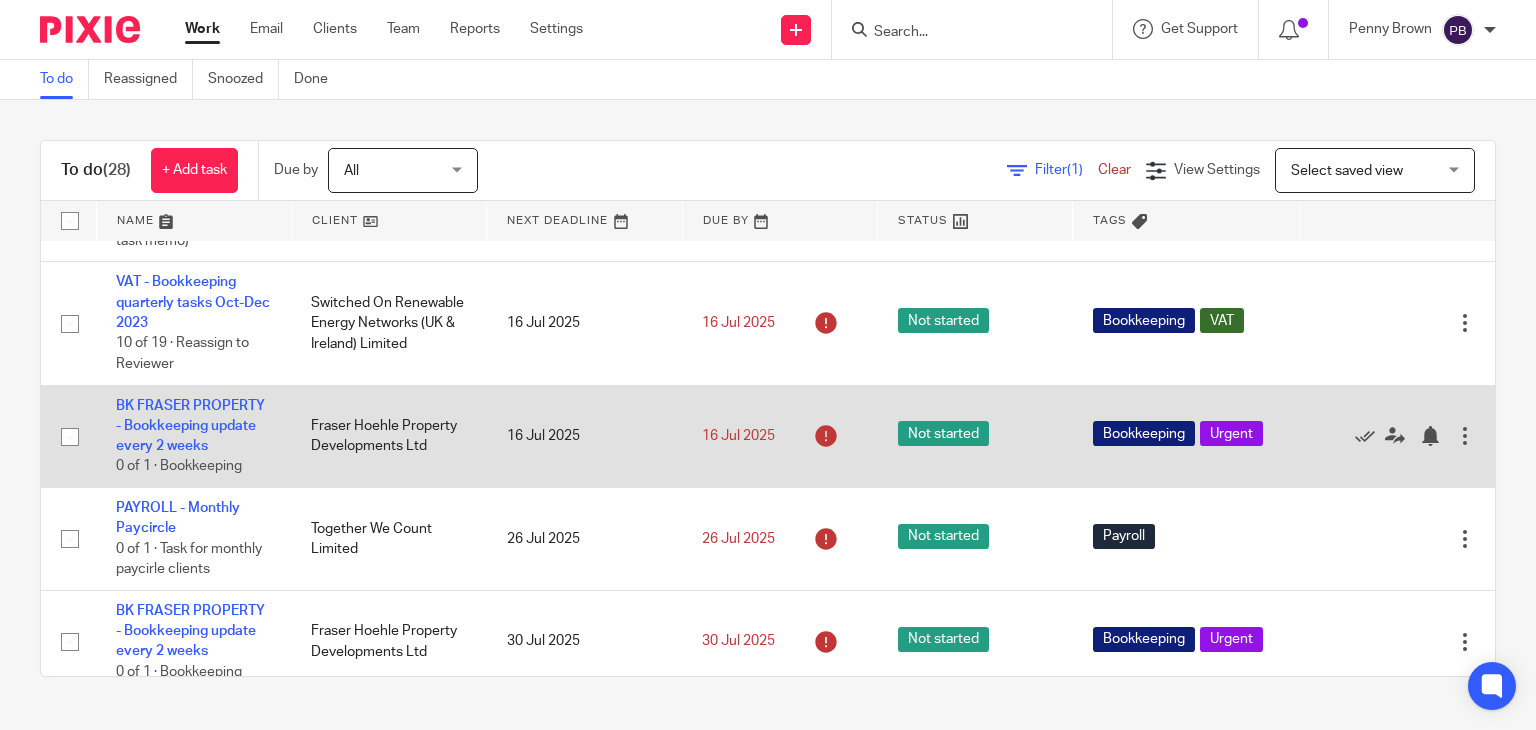 click 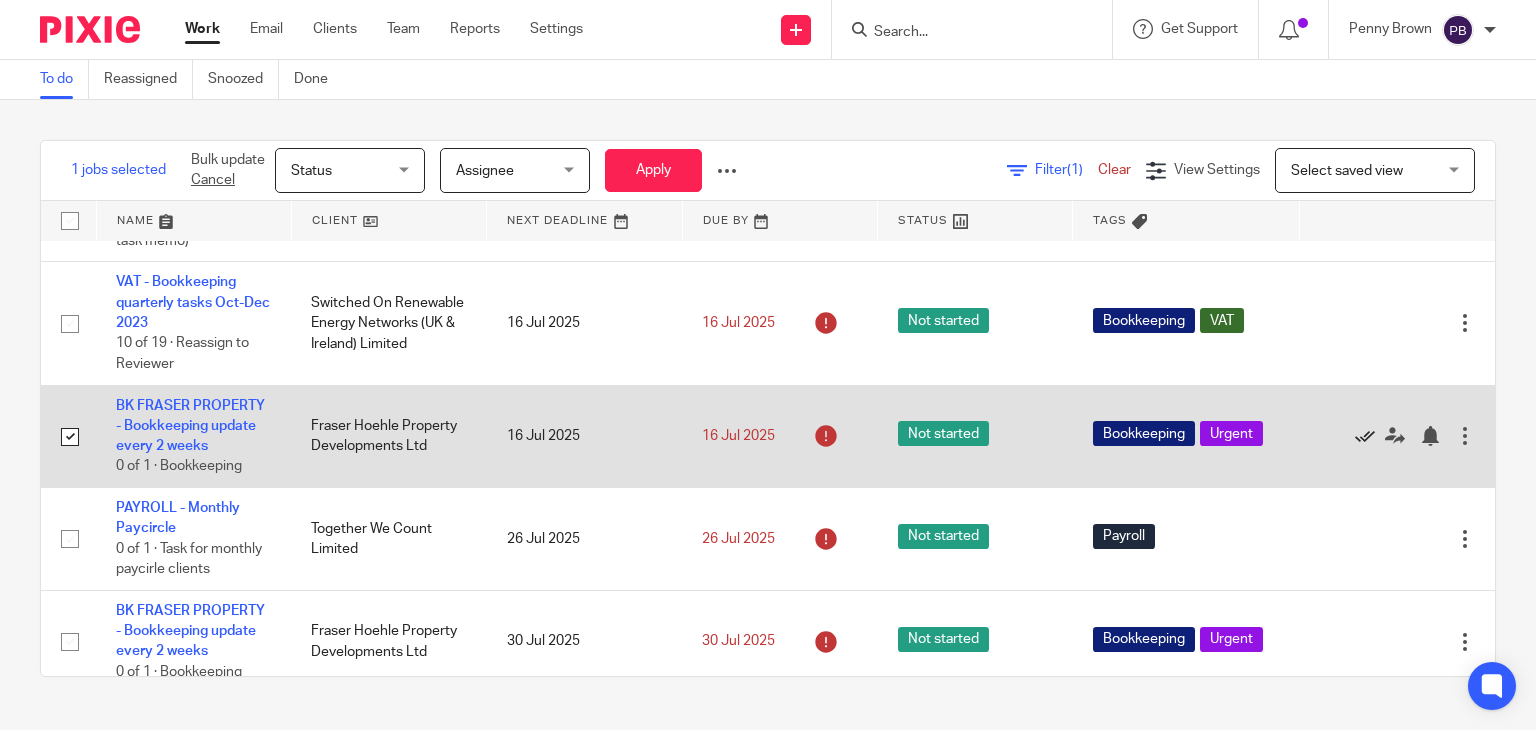 click 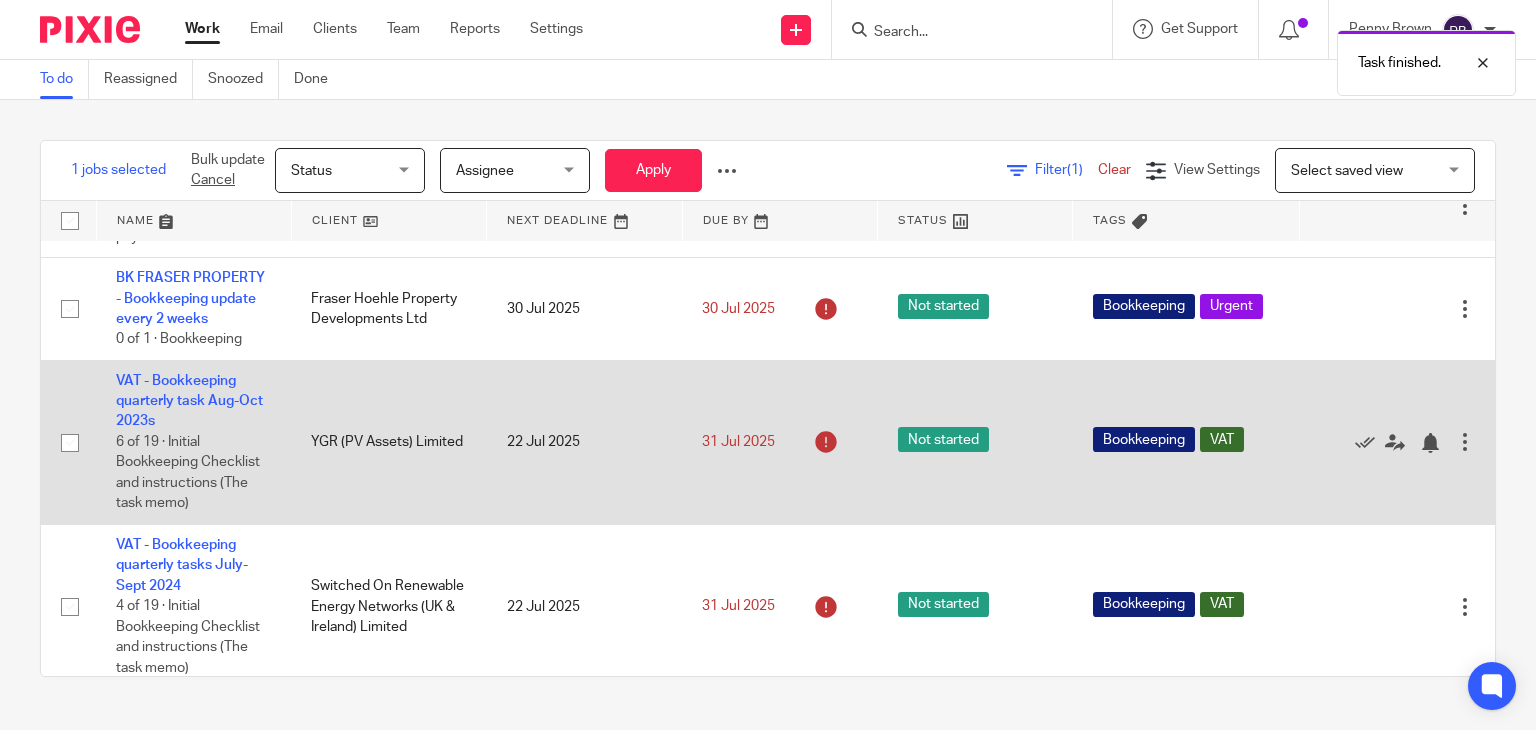 scroll, scrollTop: 1700, scrollLeft: 0, axis: vertical 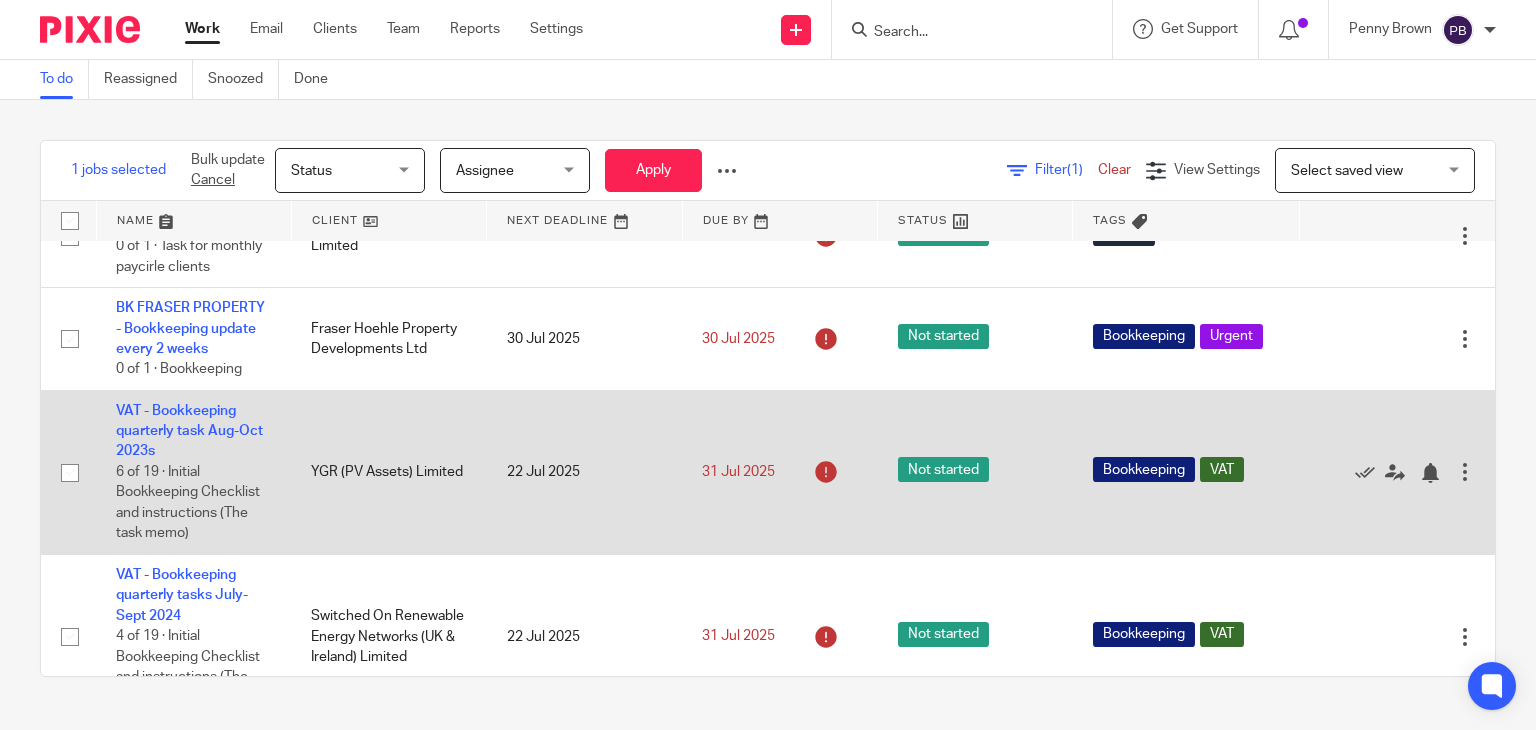 click 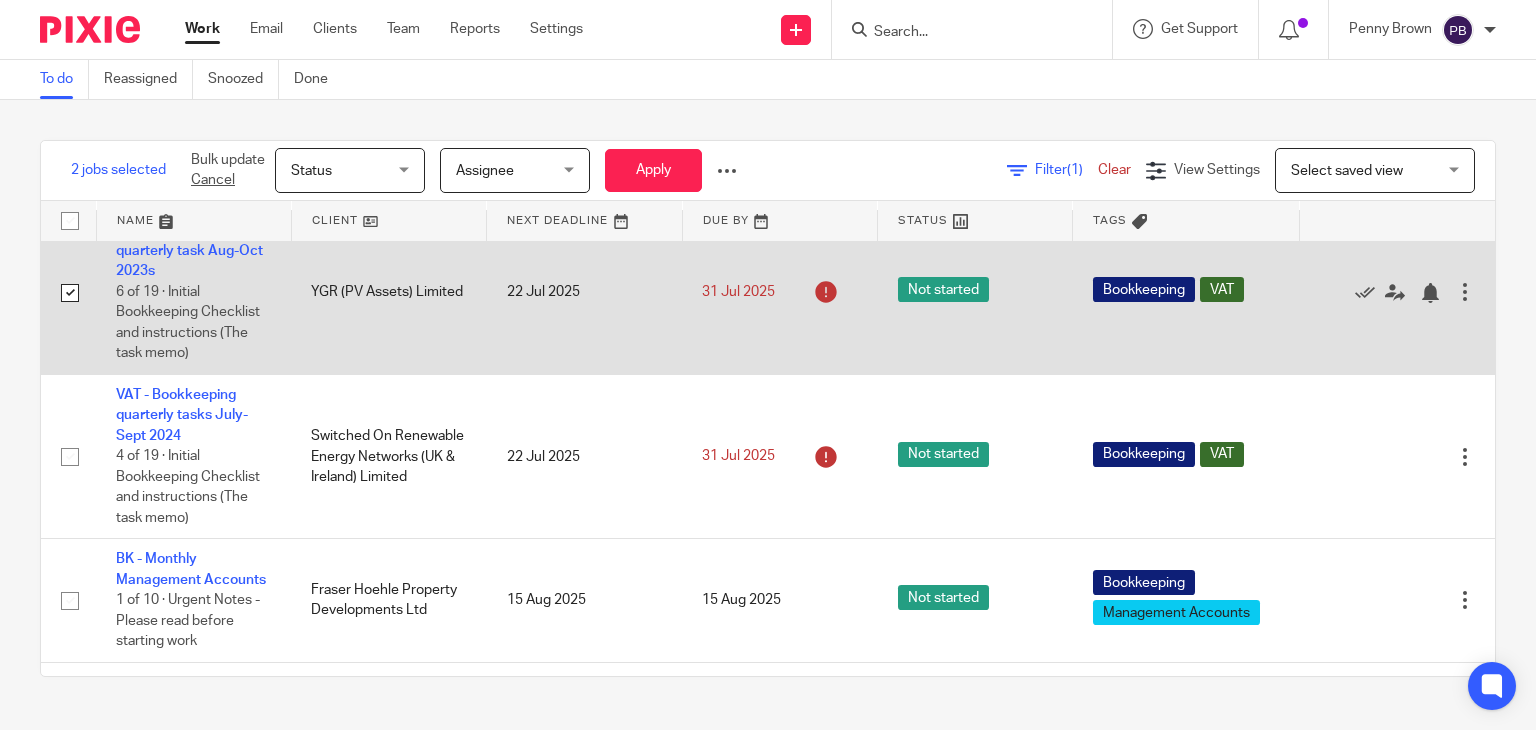 scroll, scrollTop: 1900, scrollLeft: 0, axis: vertical 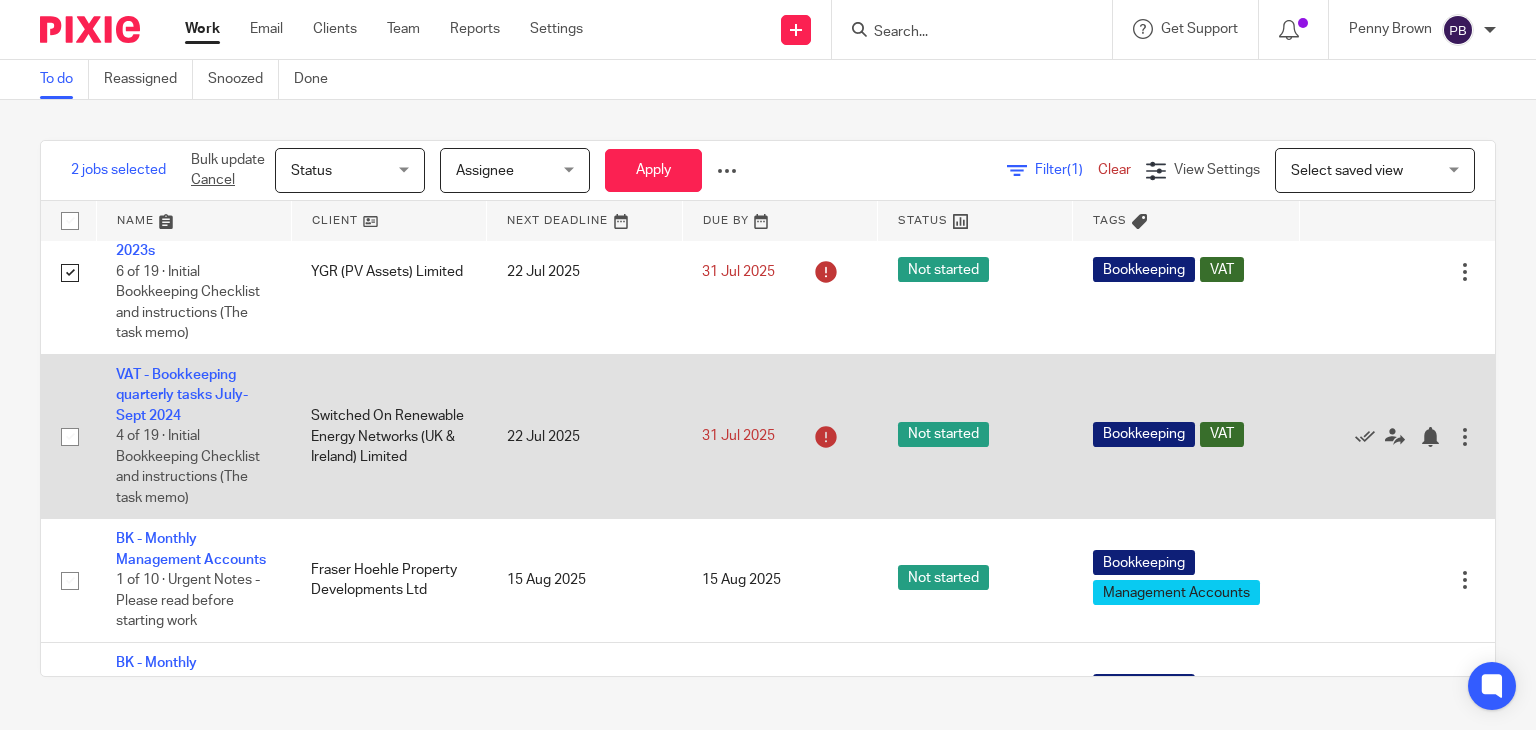 click 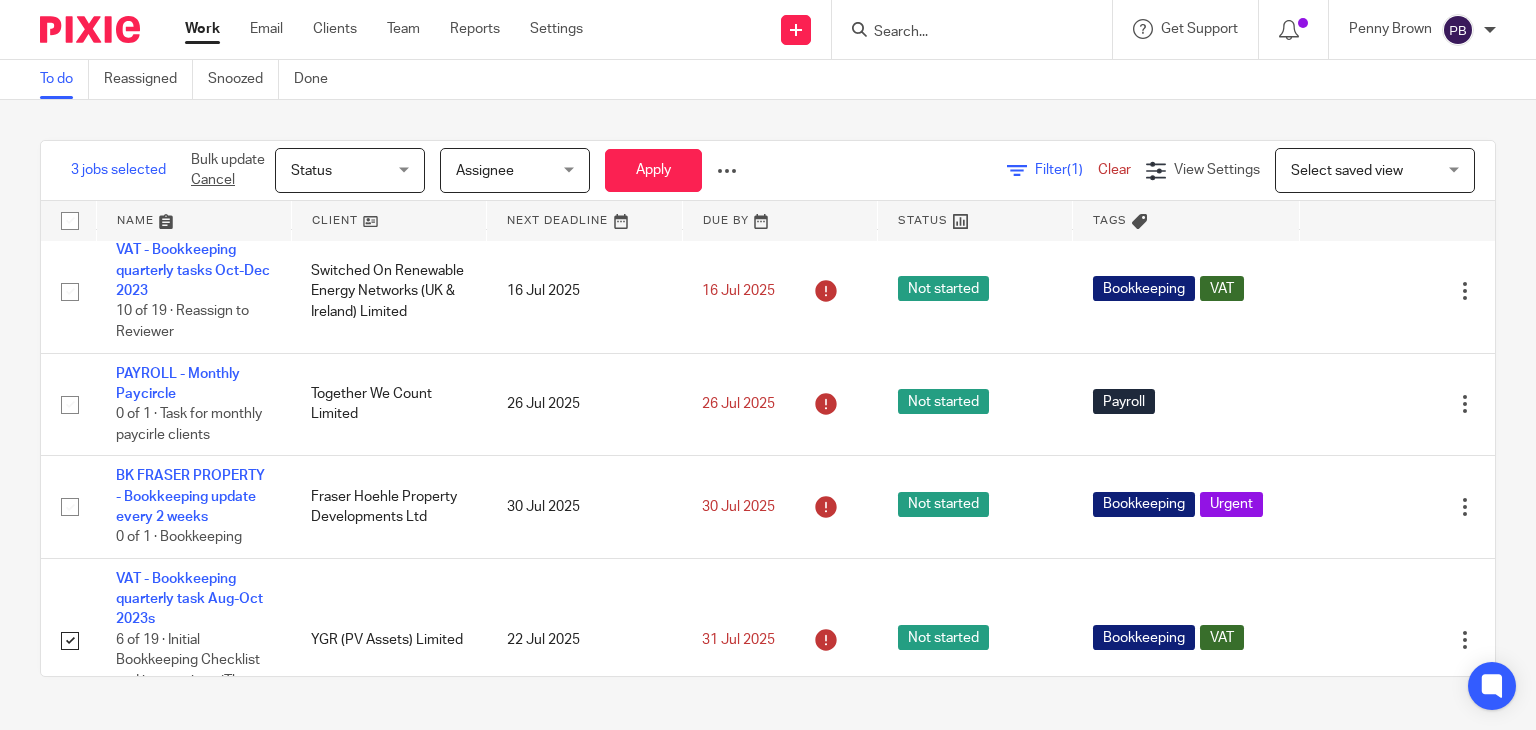 scroll, scrollTop: 1493, scrollLeft: 0, axis: vertical 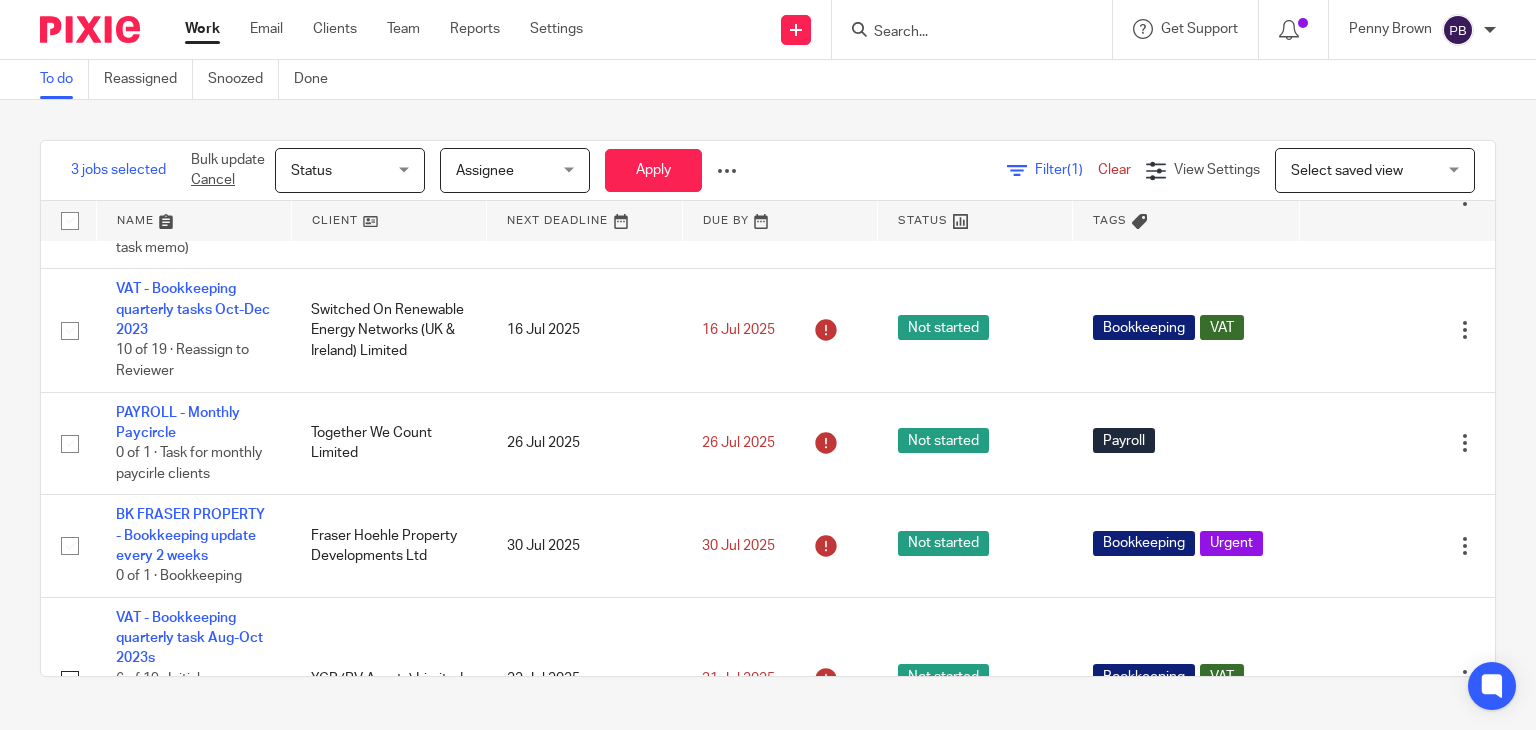 click on "Status
Status" 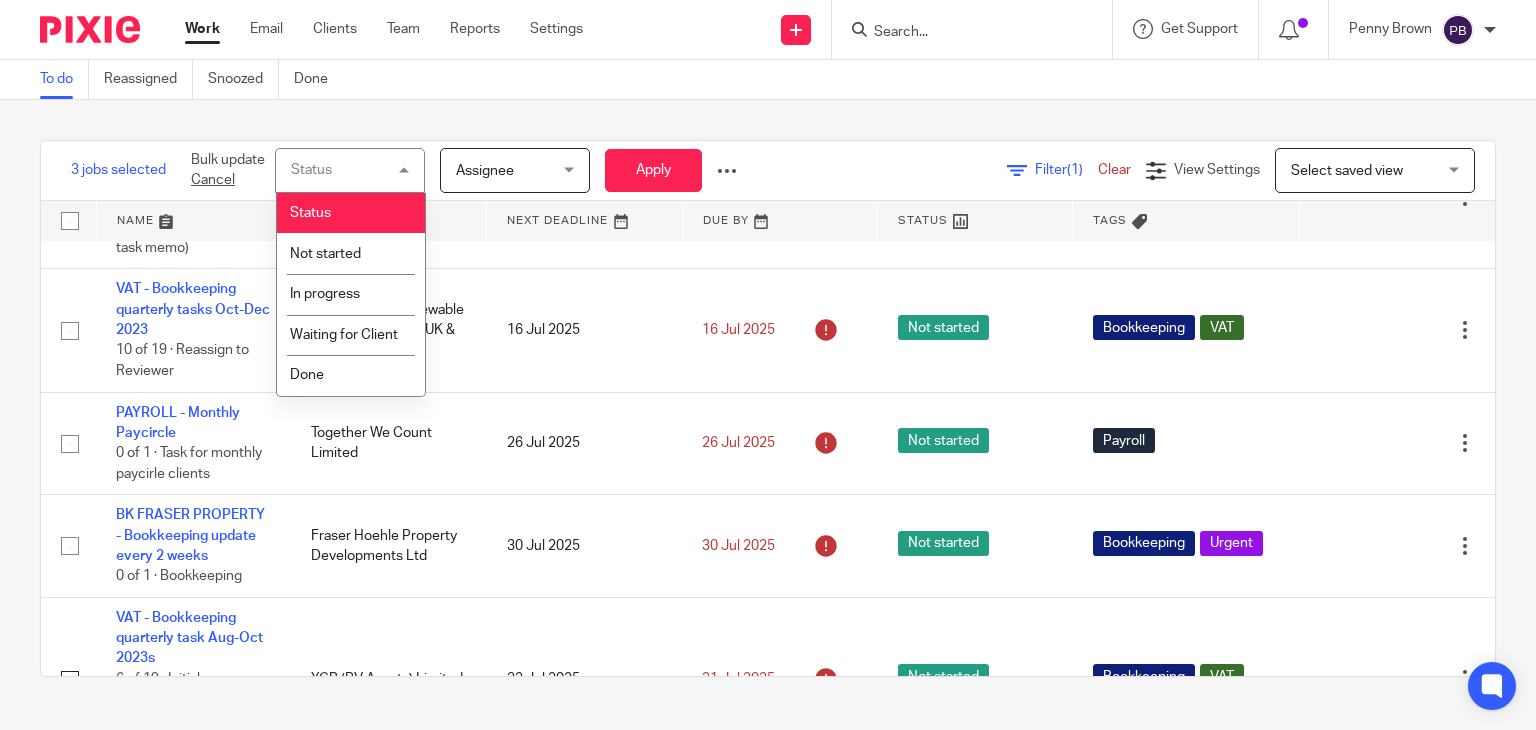 click on "Status
Status" 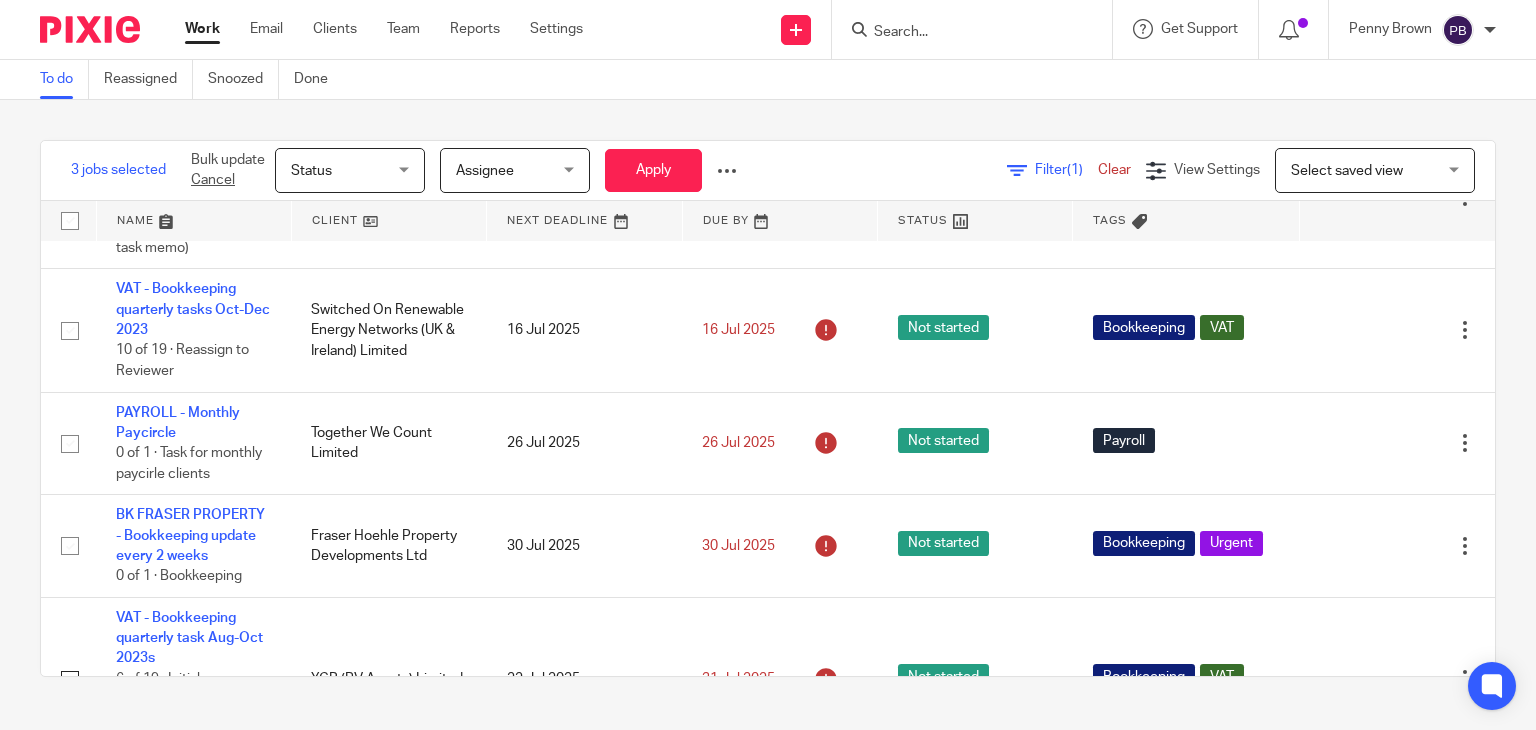 click on "Status" 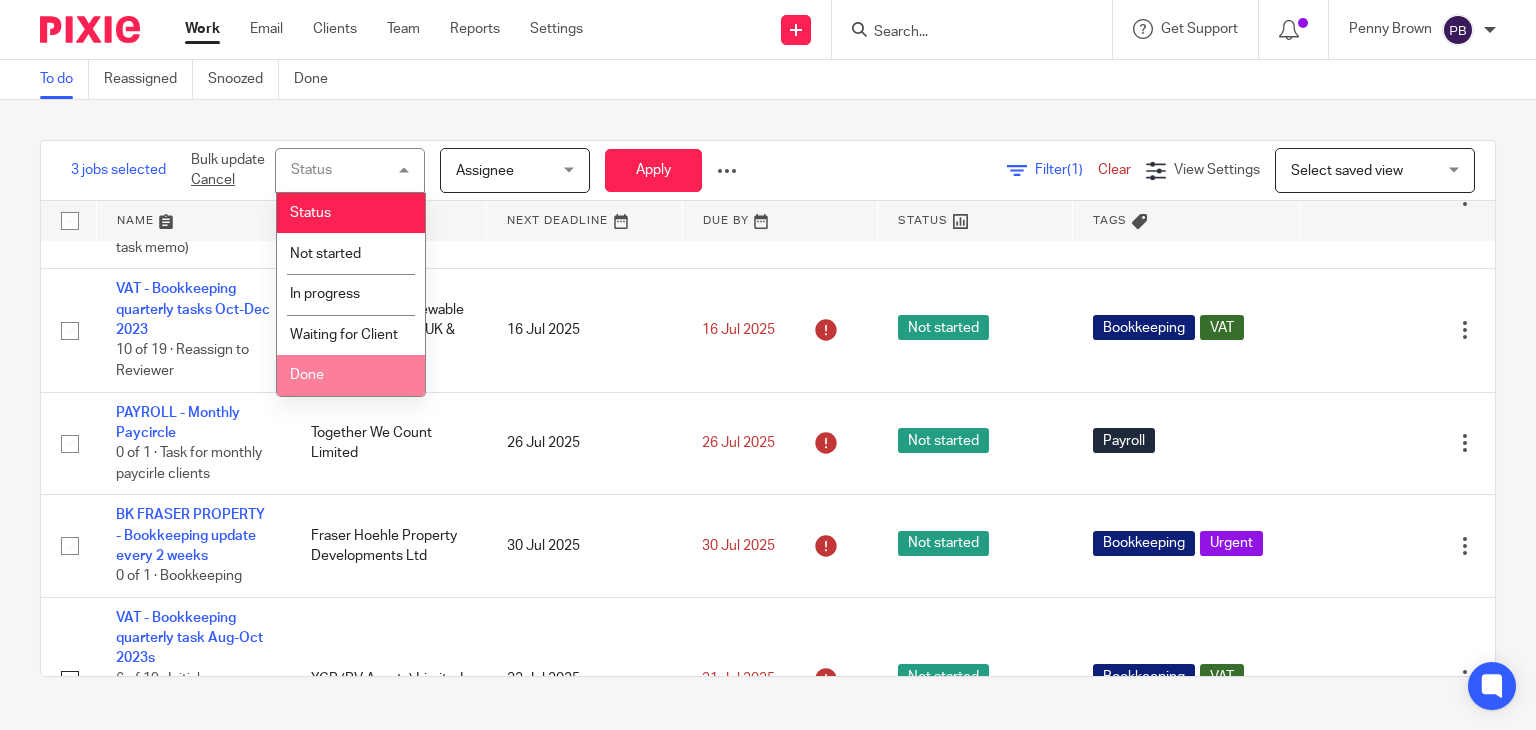 click on "Done" 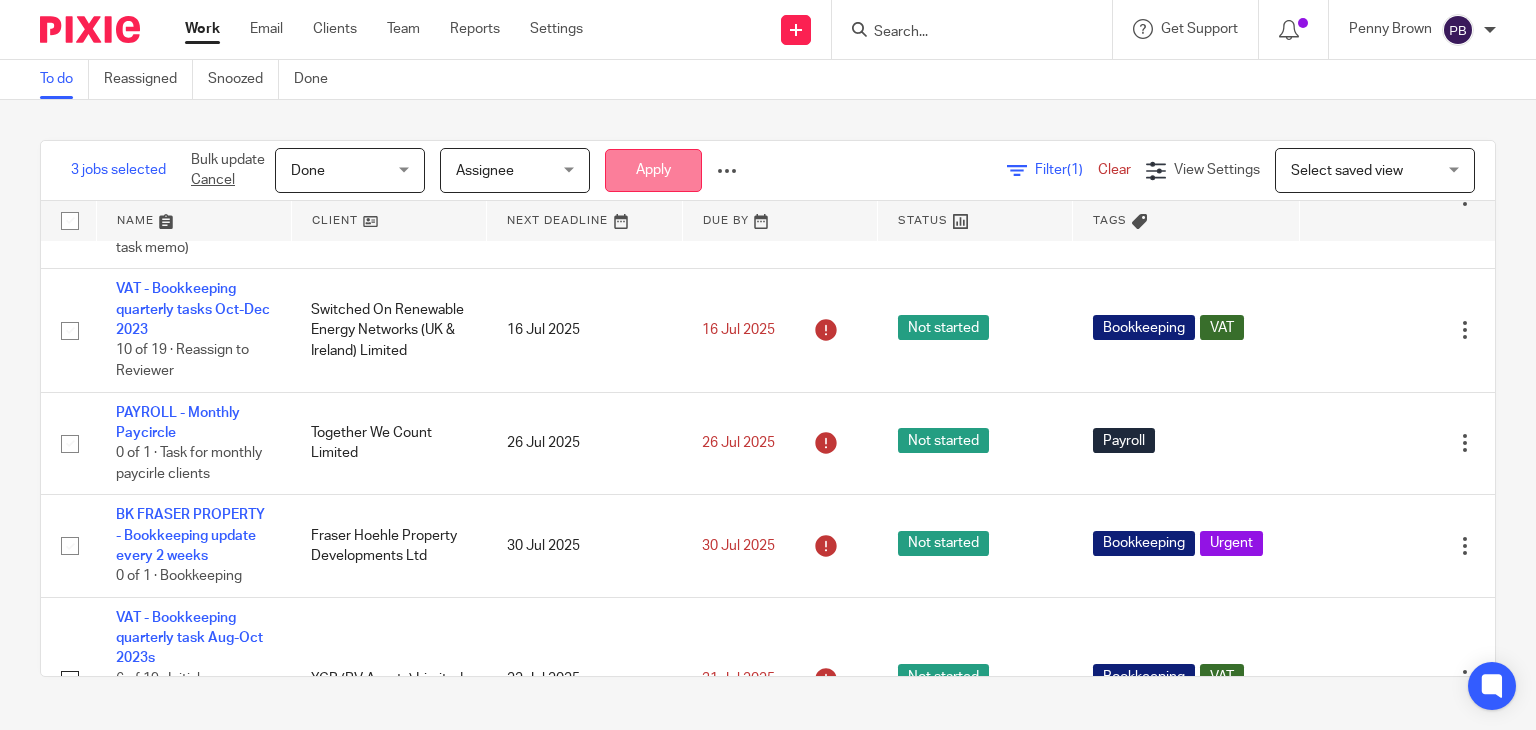 click on "Apply" 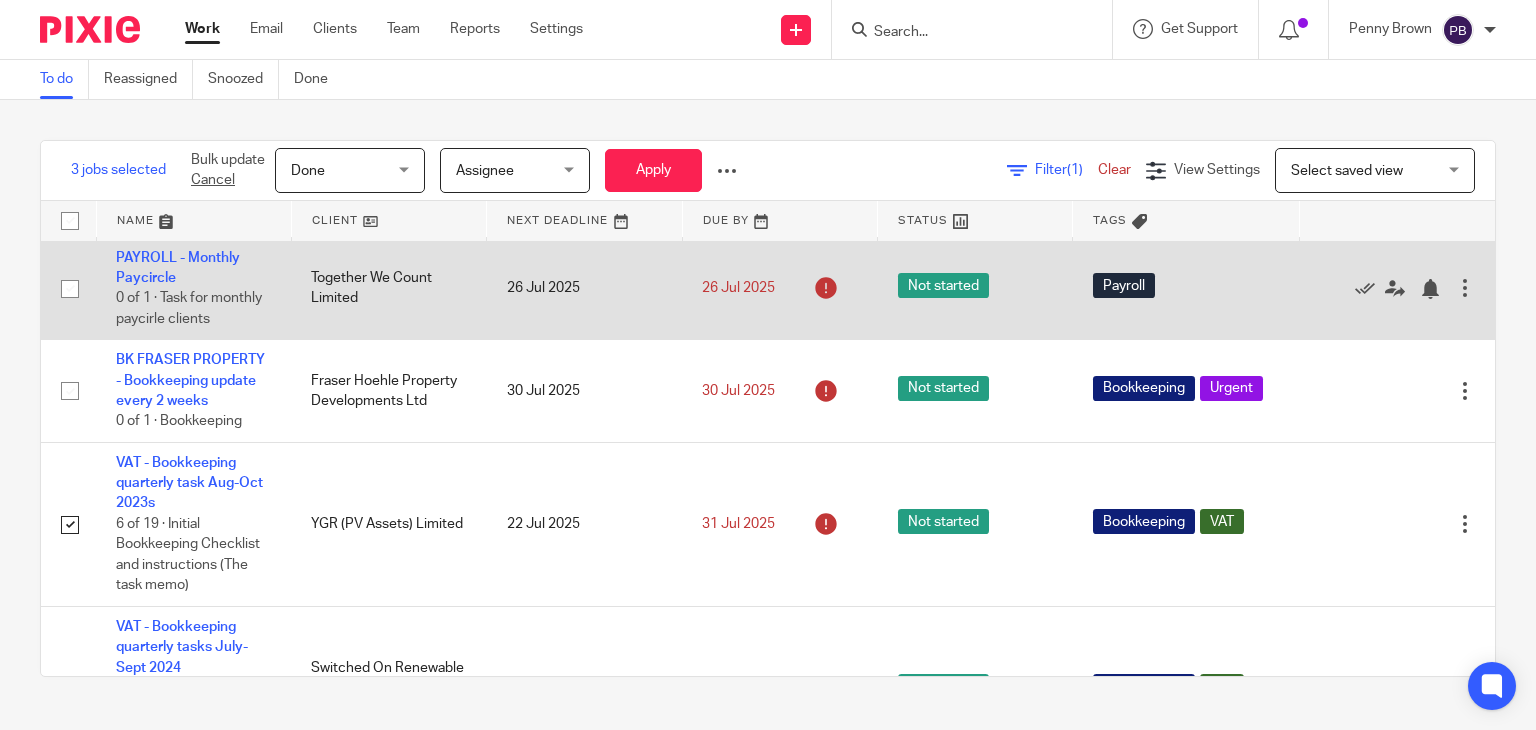 scroll, scrollTop: 1793, scrollLeft: 0, axis: vertical 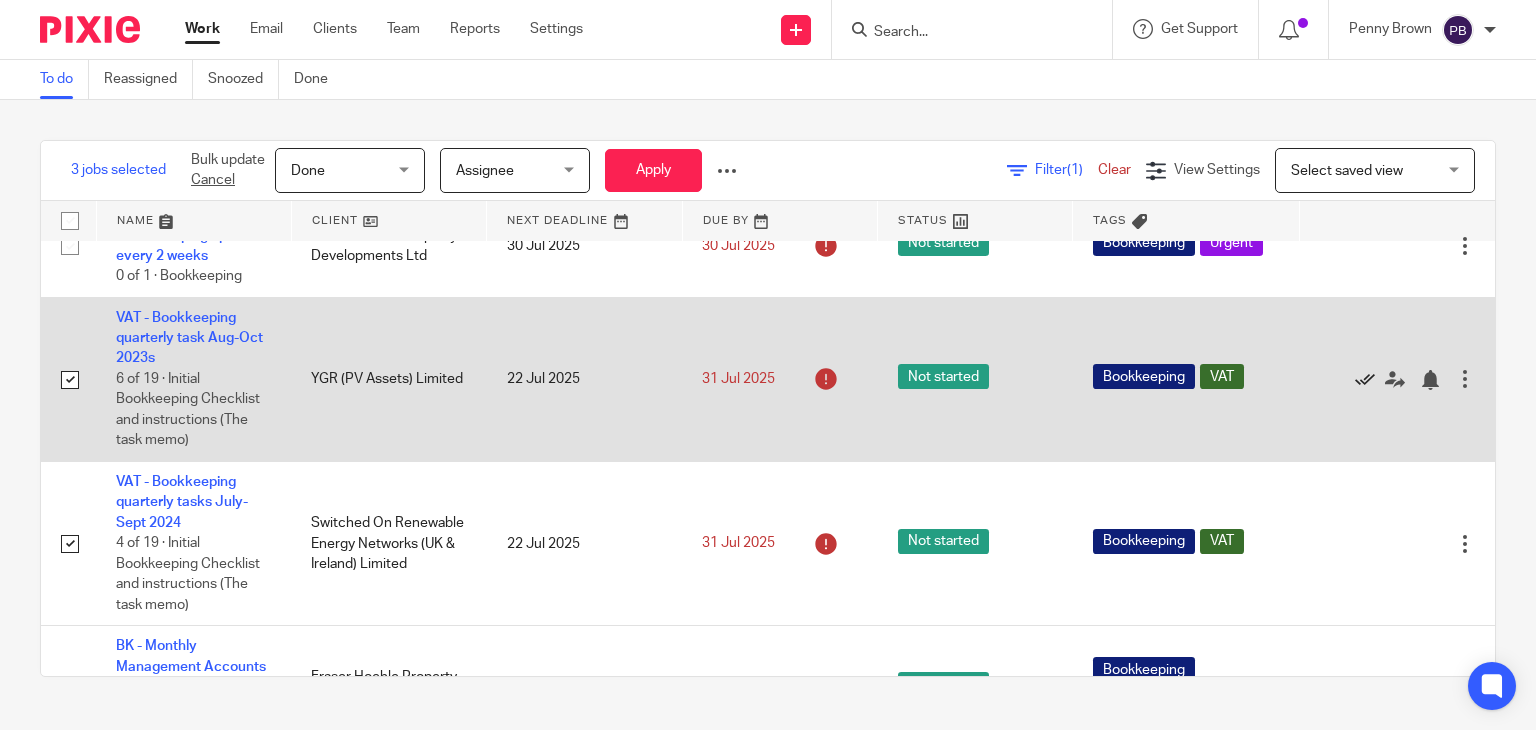click 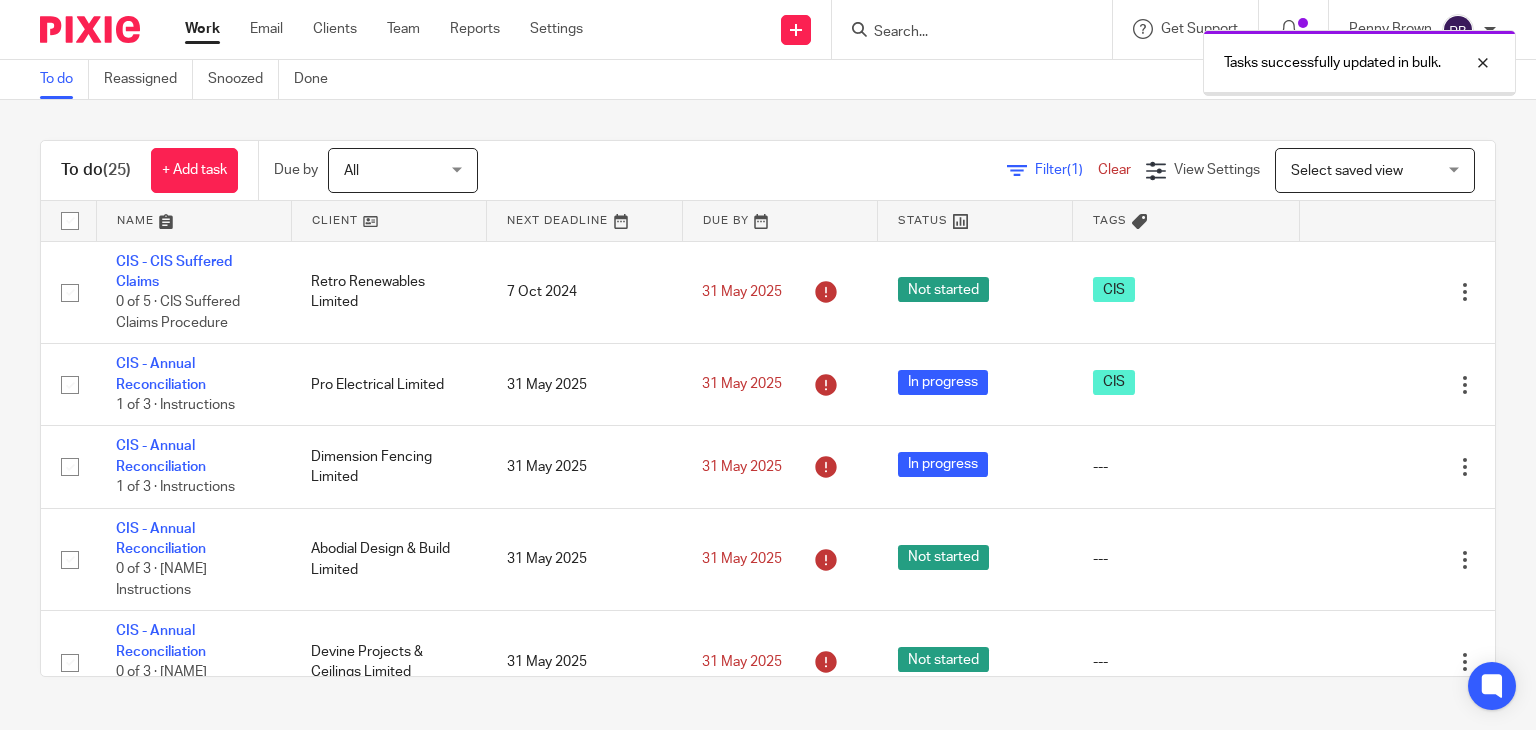 scroll, scrollTop: 0, scrollLeft: 0, axis: both 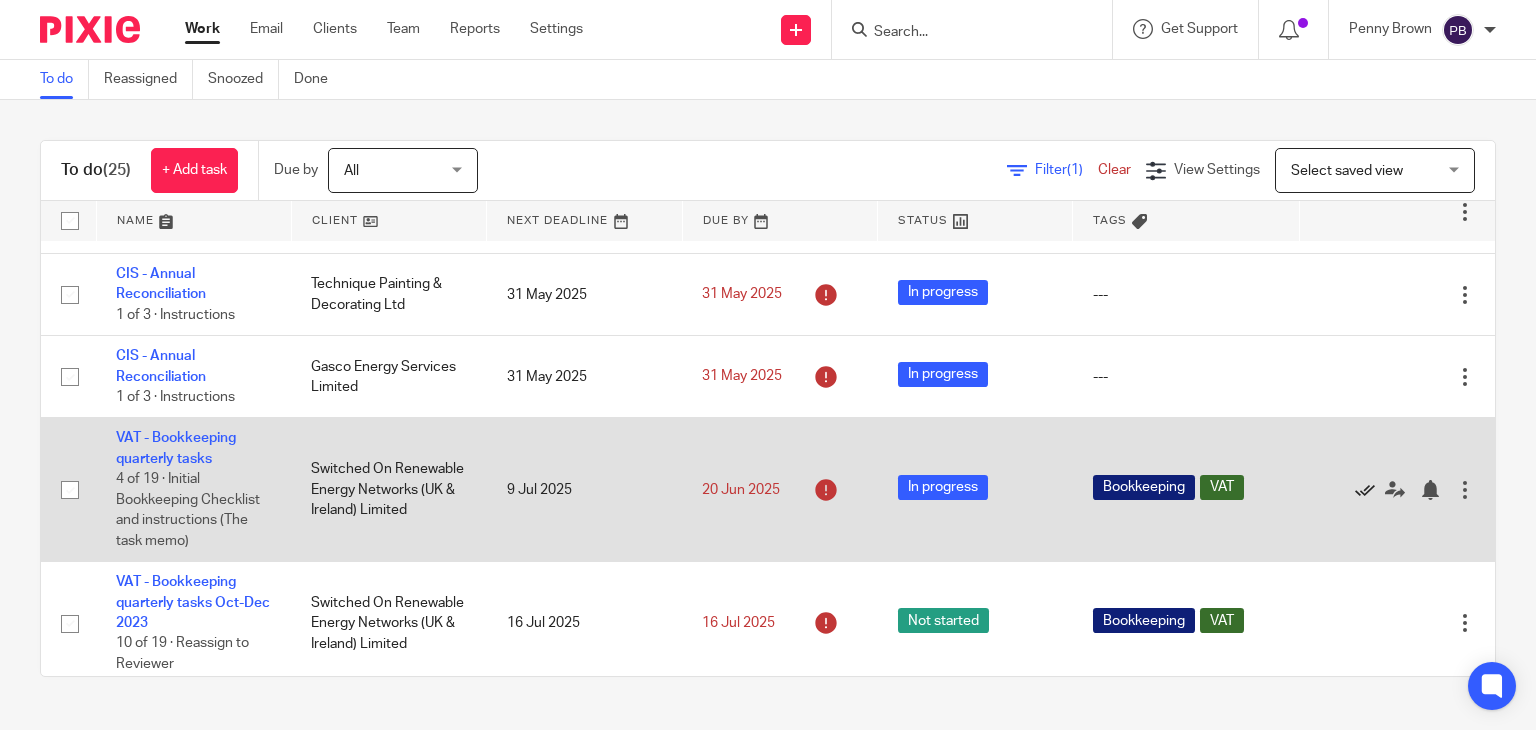 drag, startPoint x: 176, startPoint y: 446, endPoint x: 1312, endPoint y: 496, distance: 1137.0999 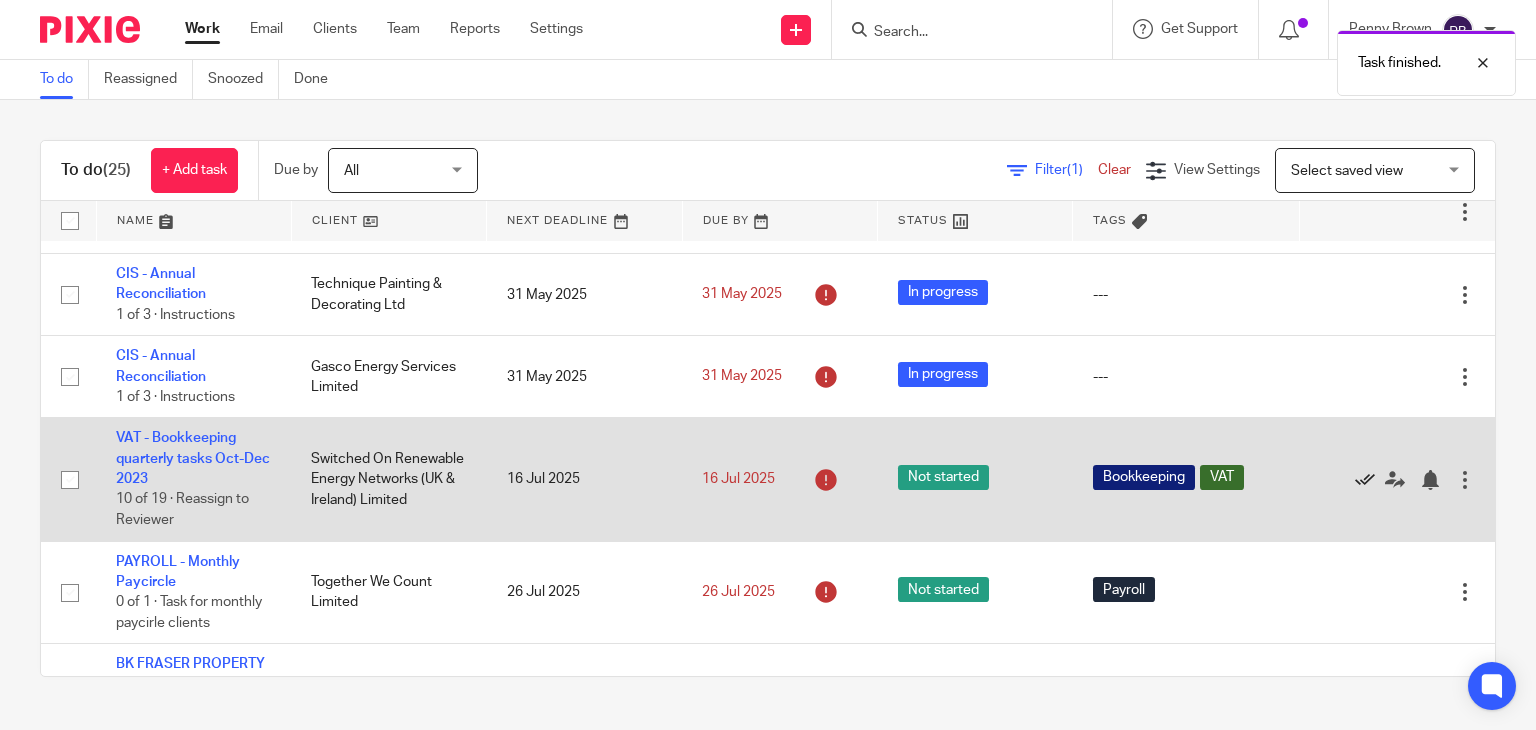 click 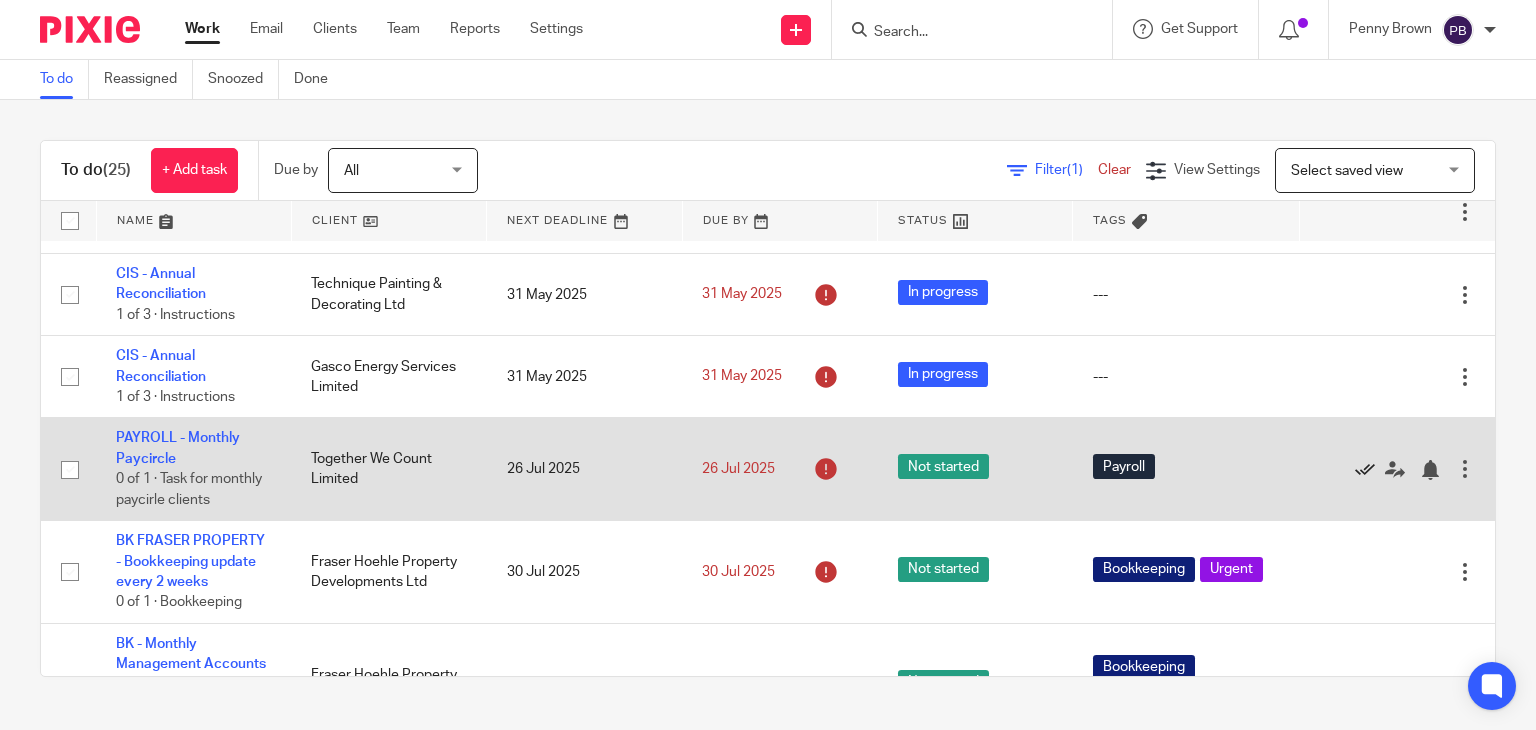 click 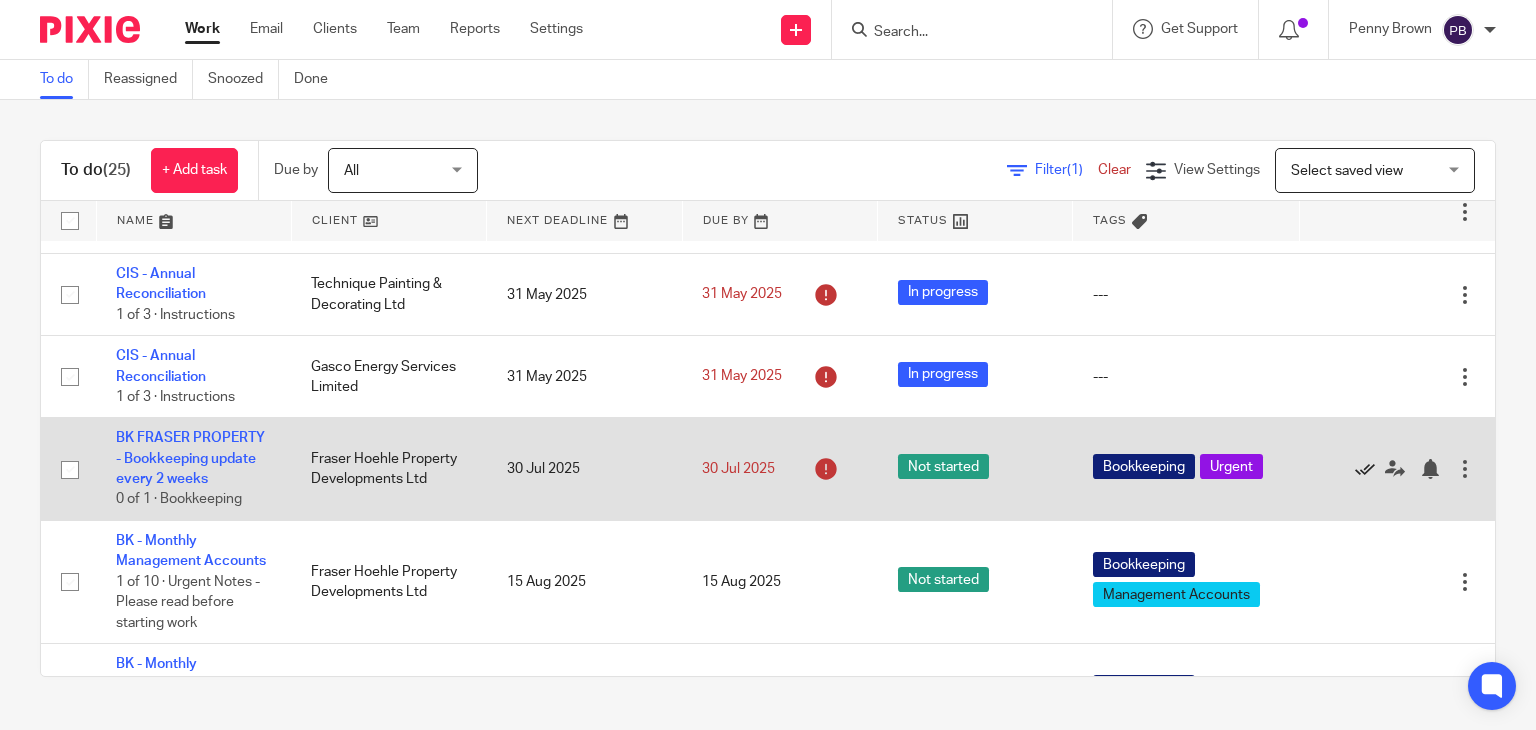 click 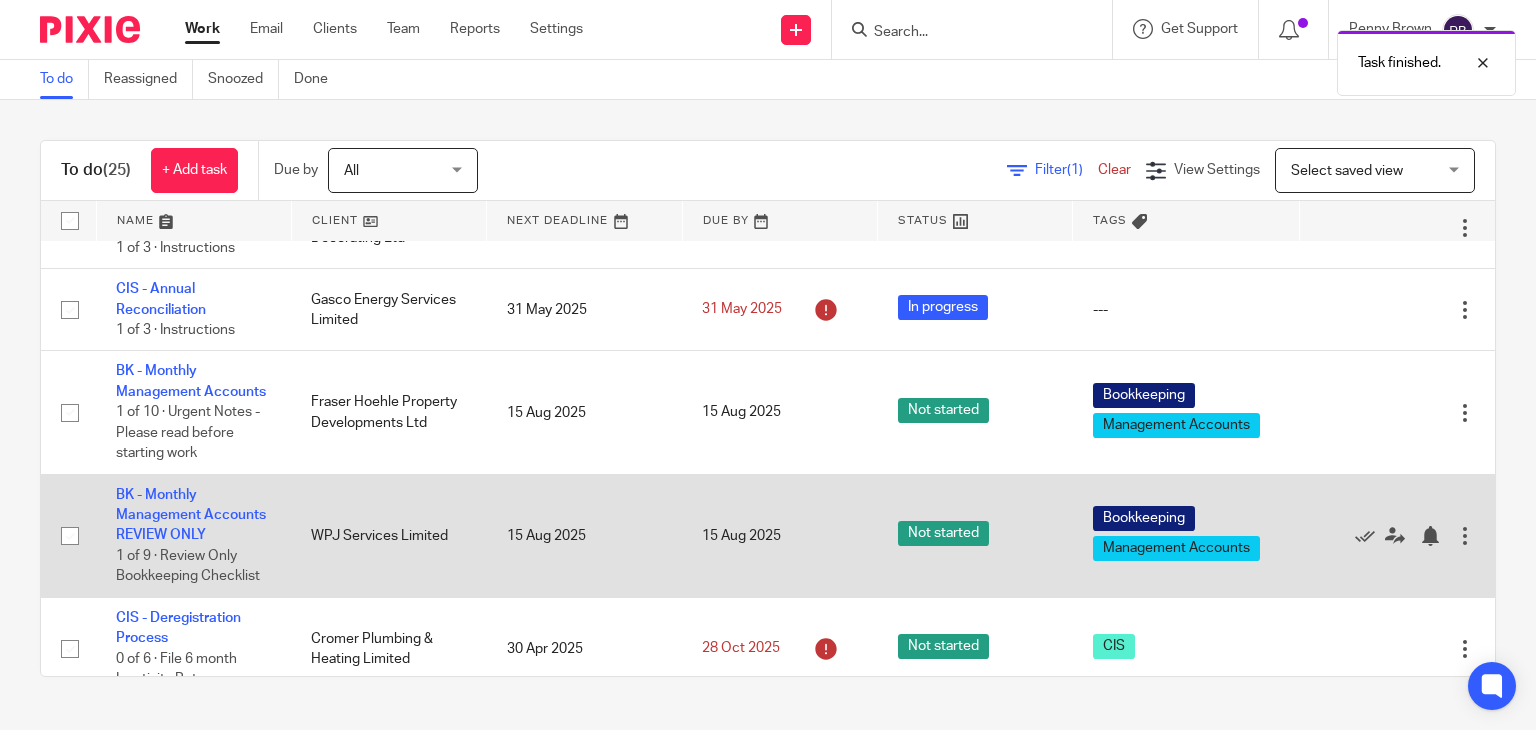 scroll, scrollTop: 1300, scrollLeft: 0, axis: vertical 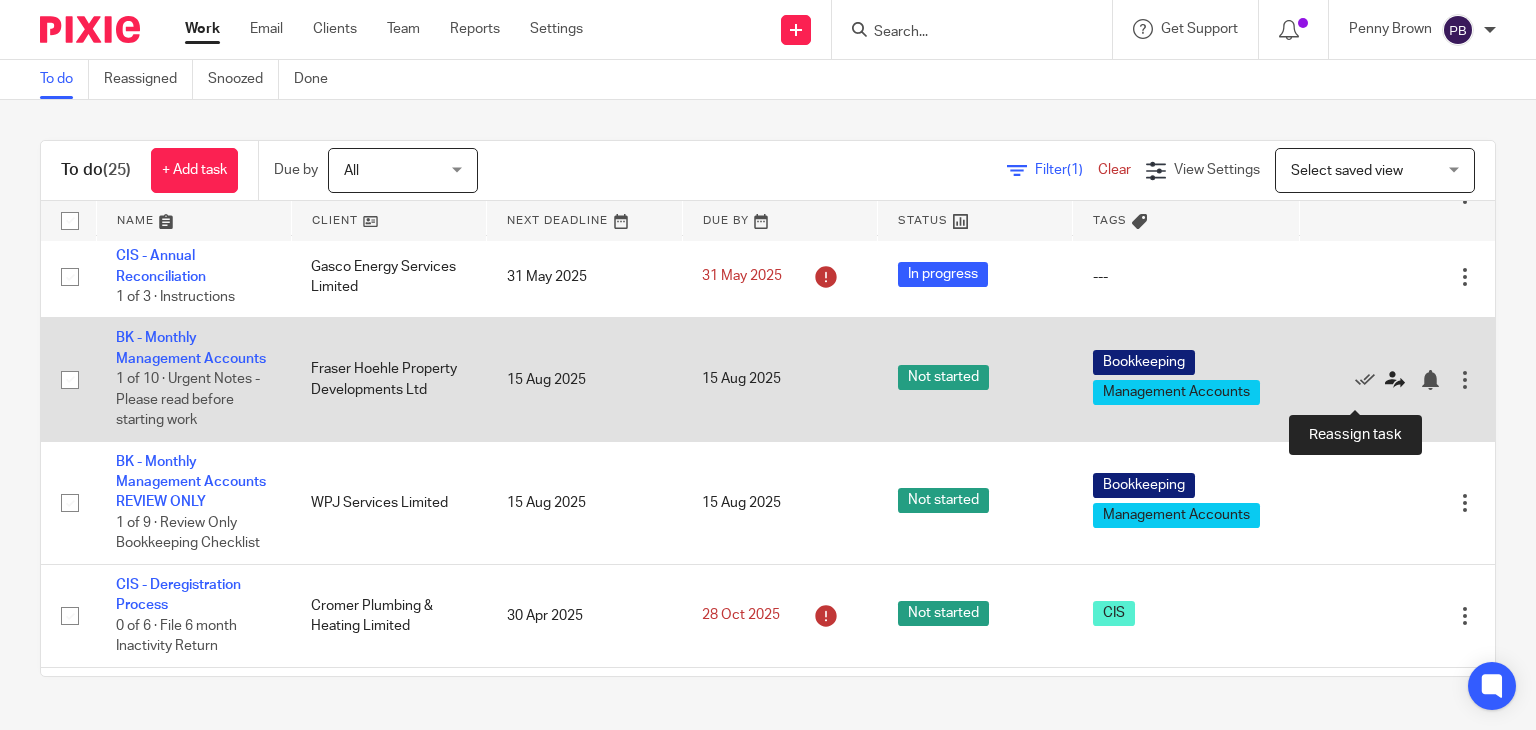 click 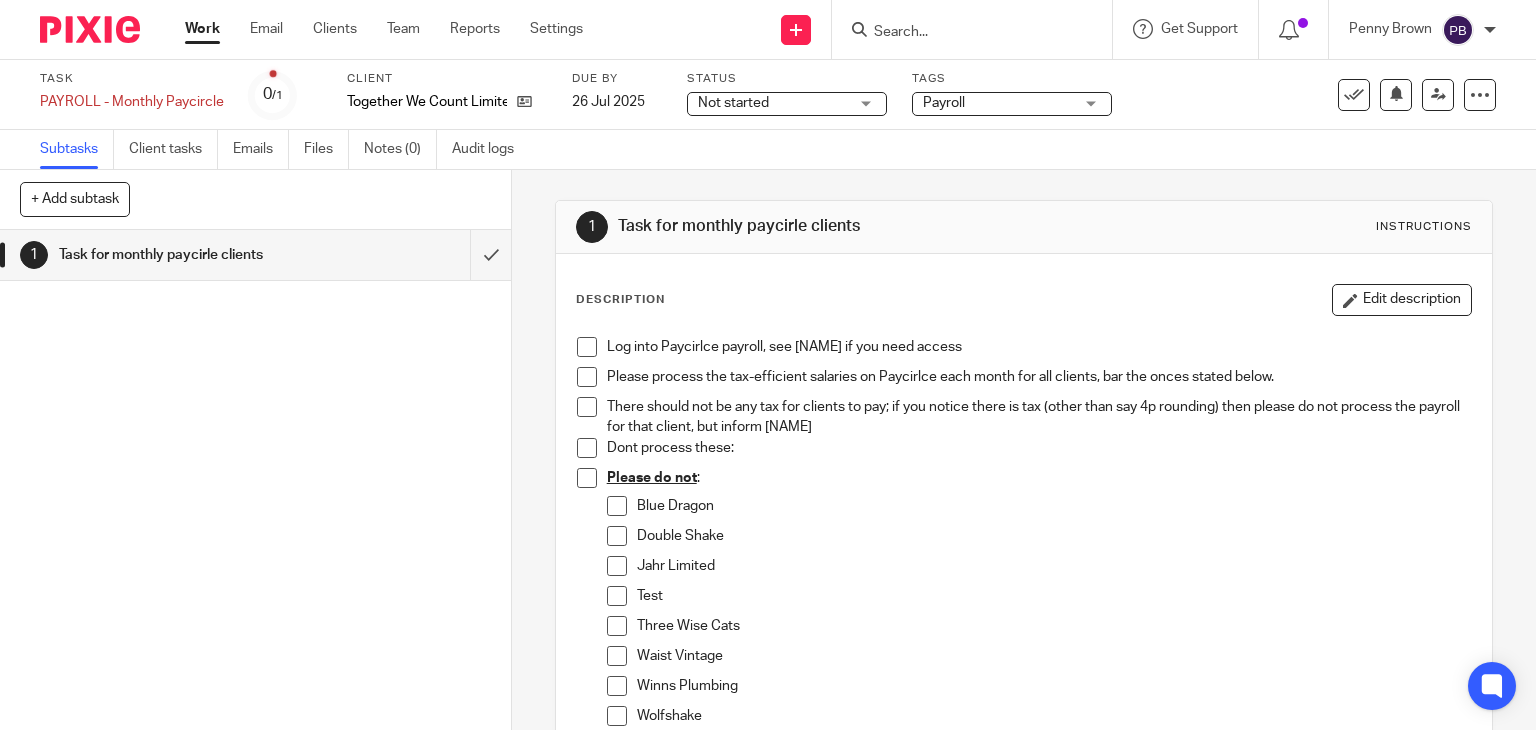 scroll, scrollTop: 0, scrollLeft: 0, axis: both 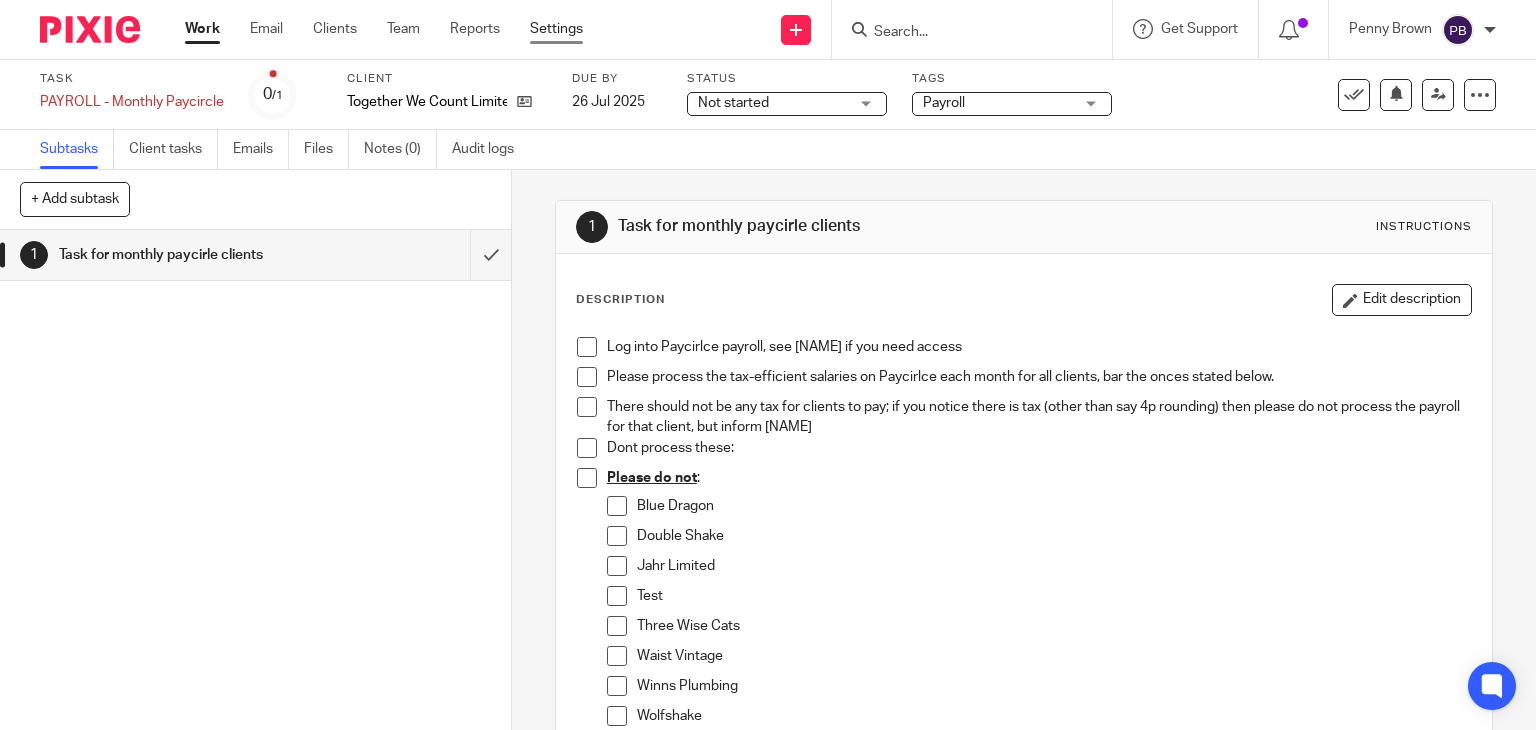 click on "Settings" at bounding box center [556, 29] 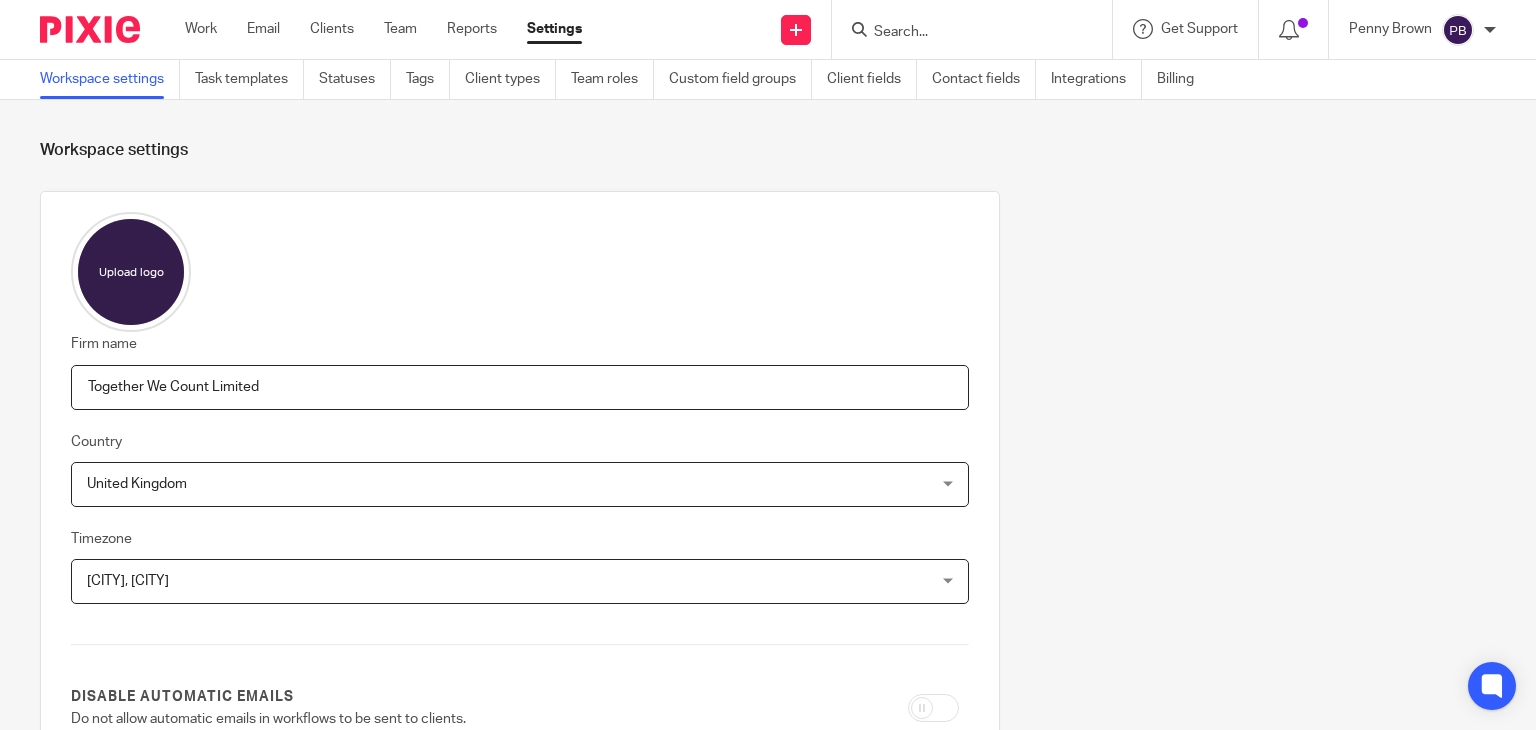 scroll, scrollTop: 0, scrollLeft: 0, axis: both 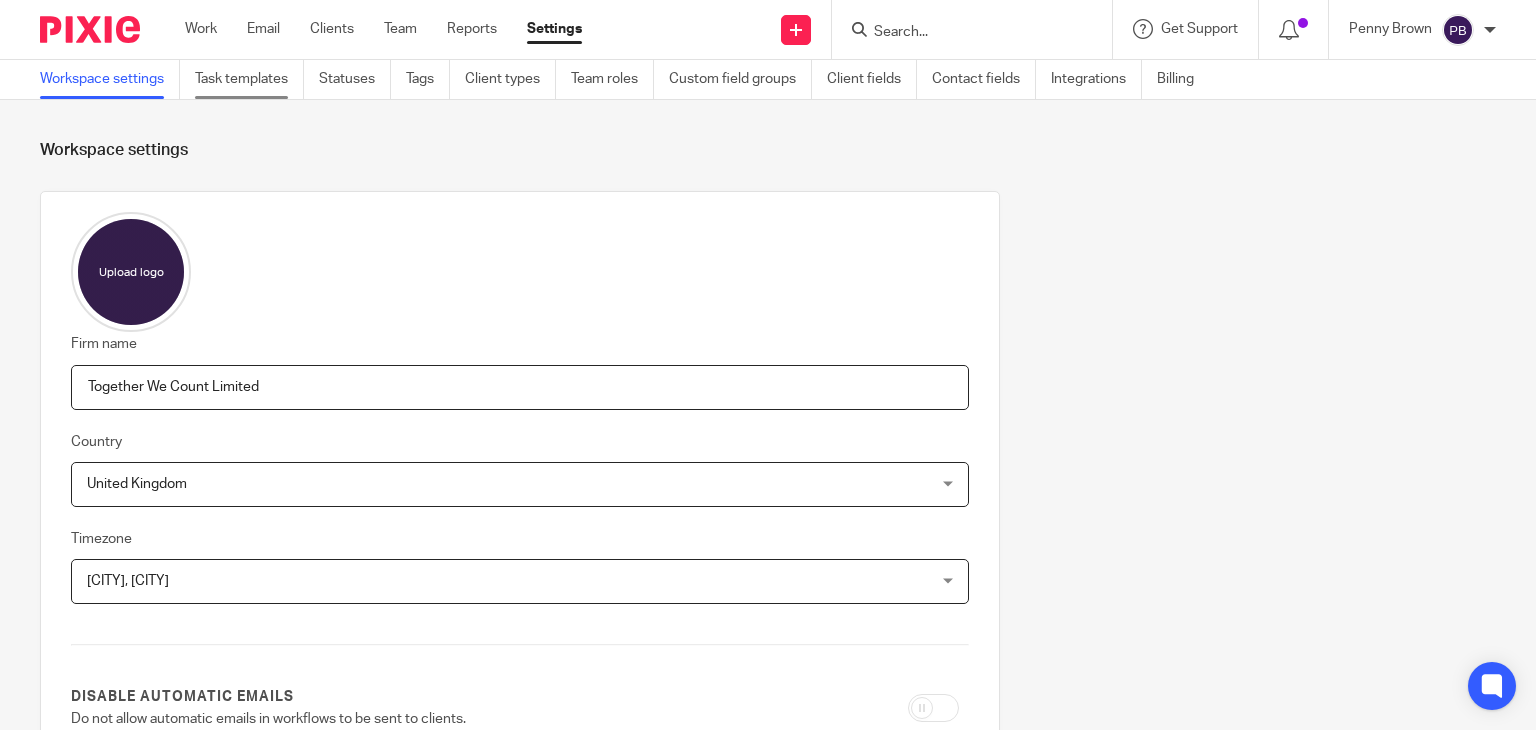 click on "Task templates" at bounding box center [249, 79] 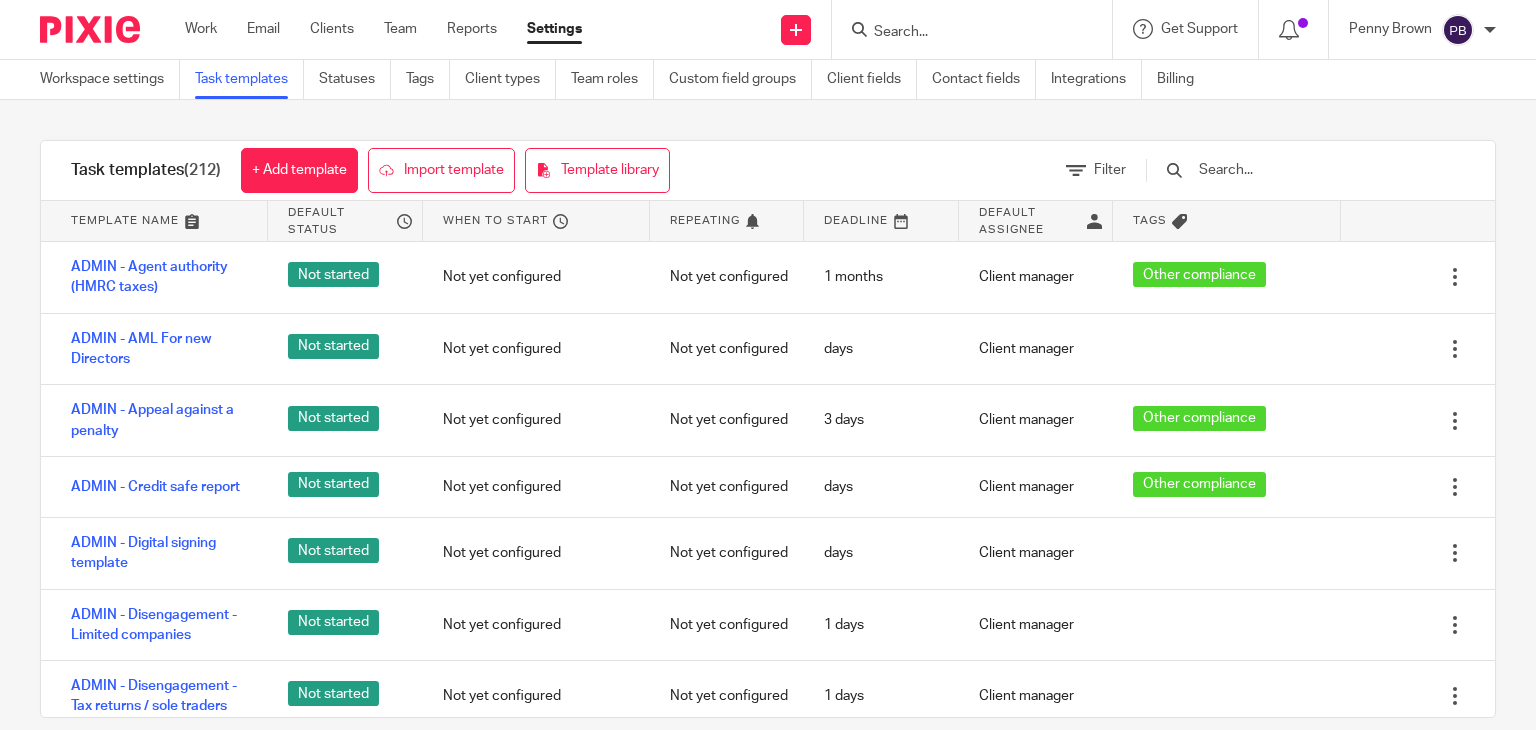 scroll, scrollTop: 0, scrollLeft: 0, axis: both 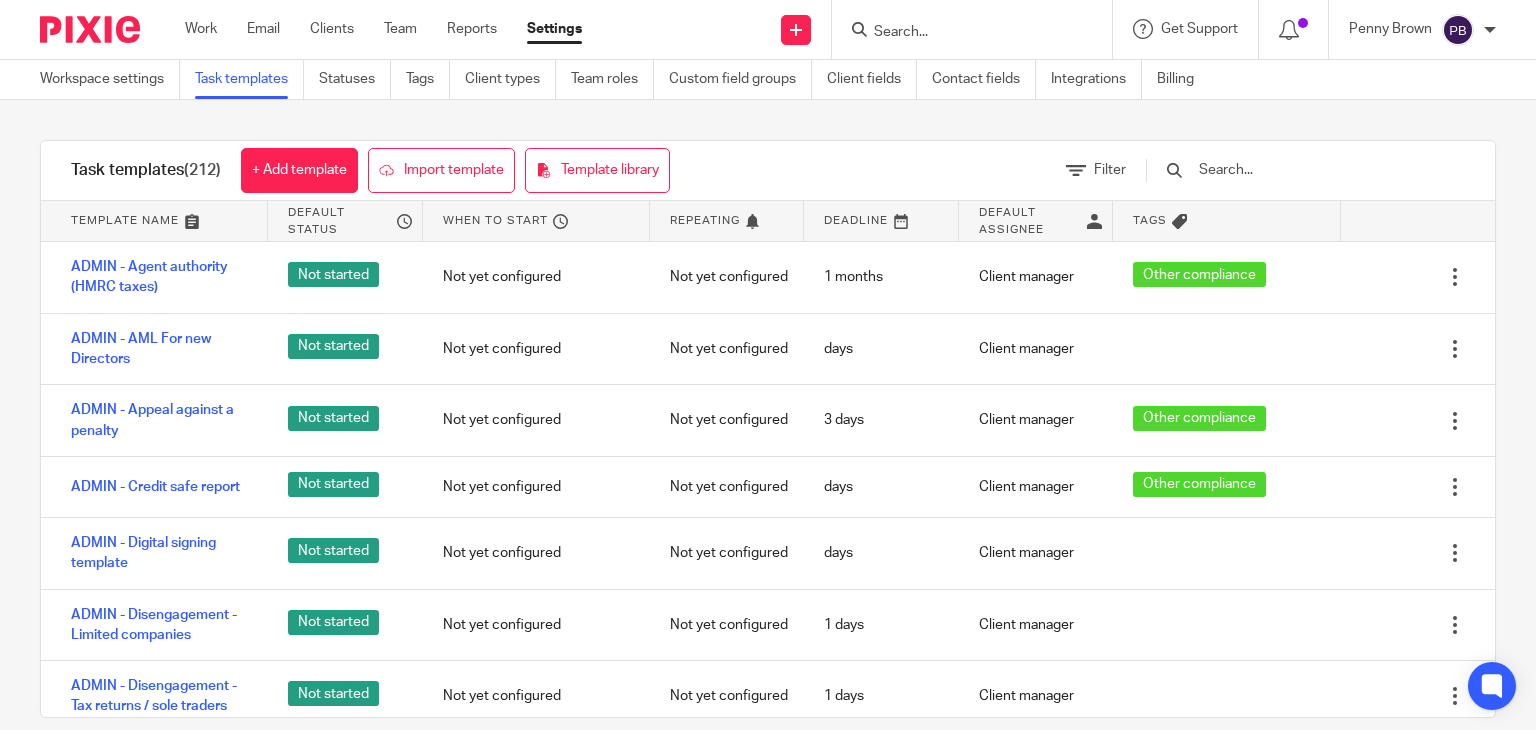 click at bounding box center [1313, 170] 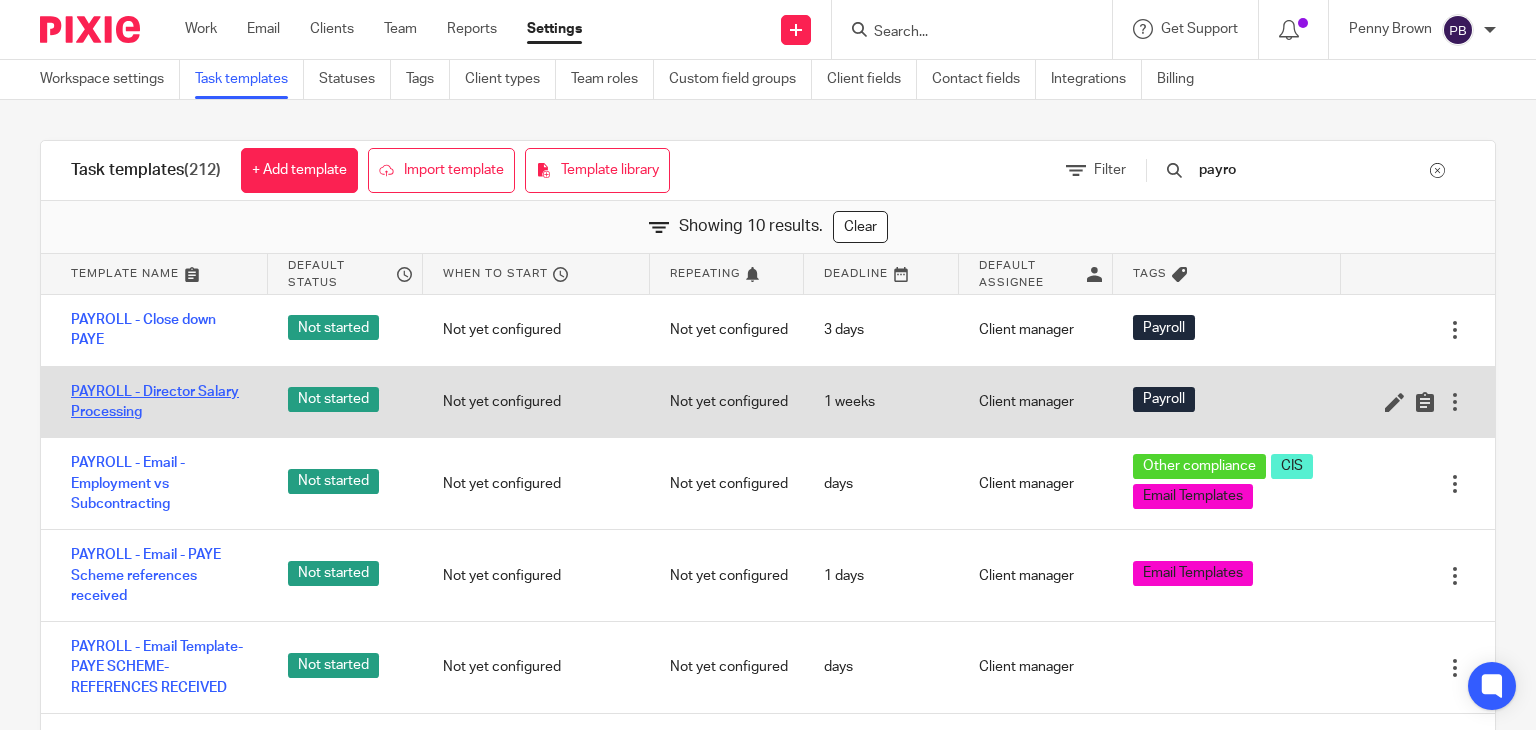 type on "payro" 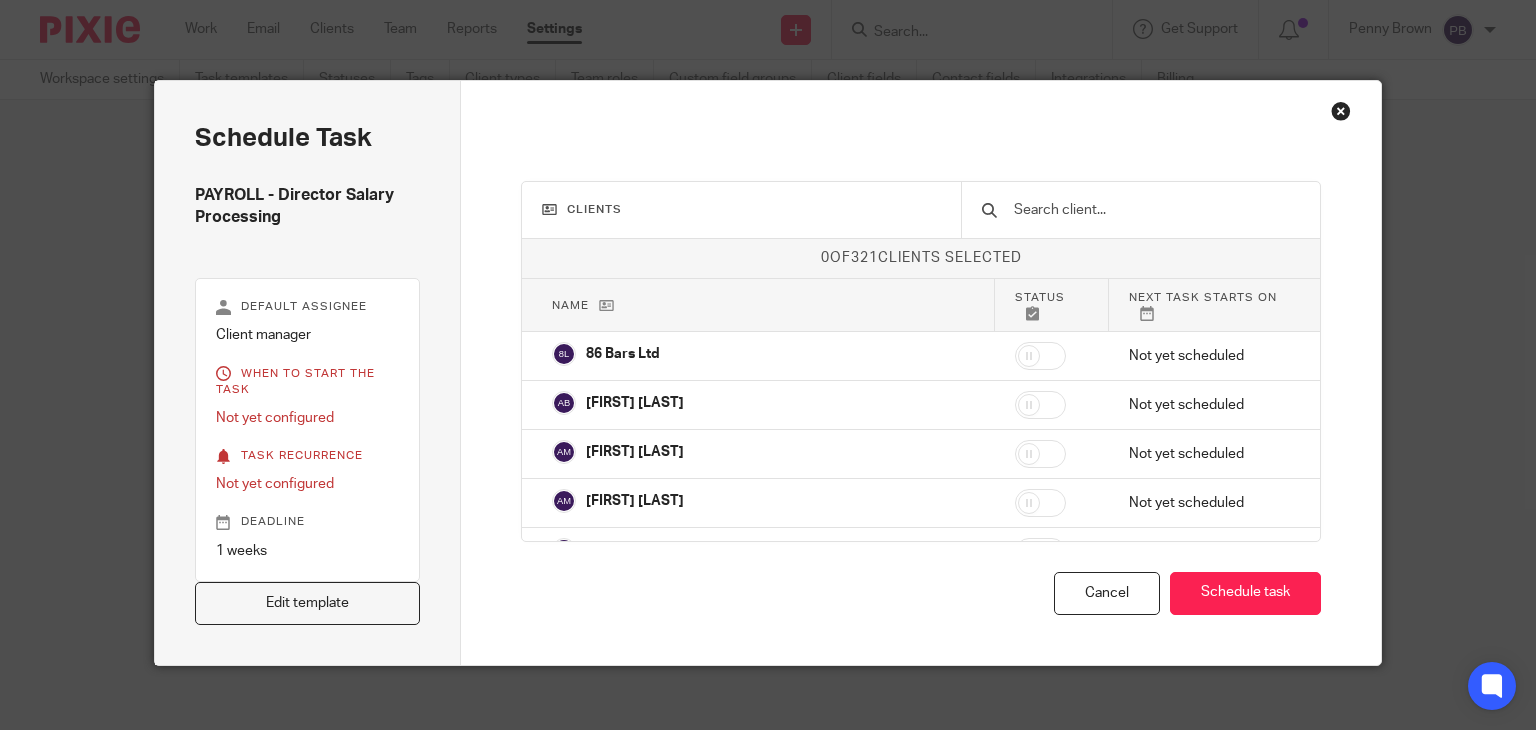 scroll, scrollTop: 0, scrollLeft: 0, axis: both 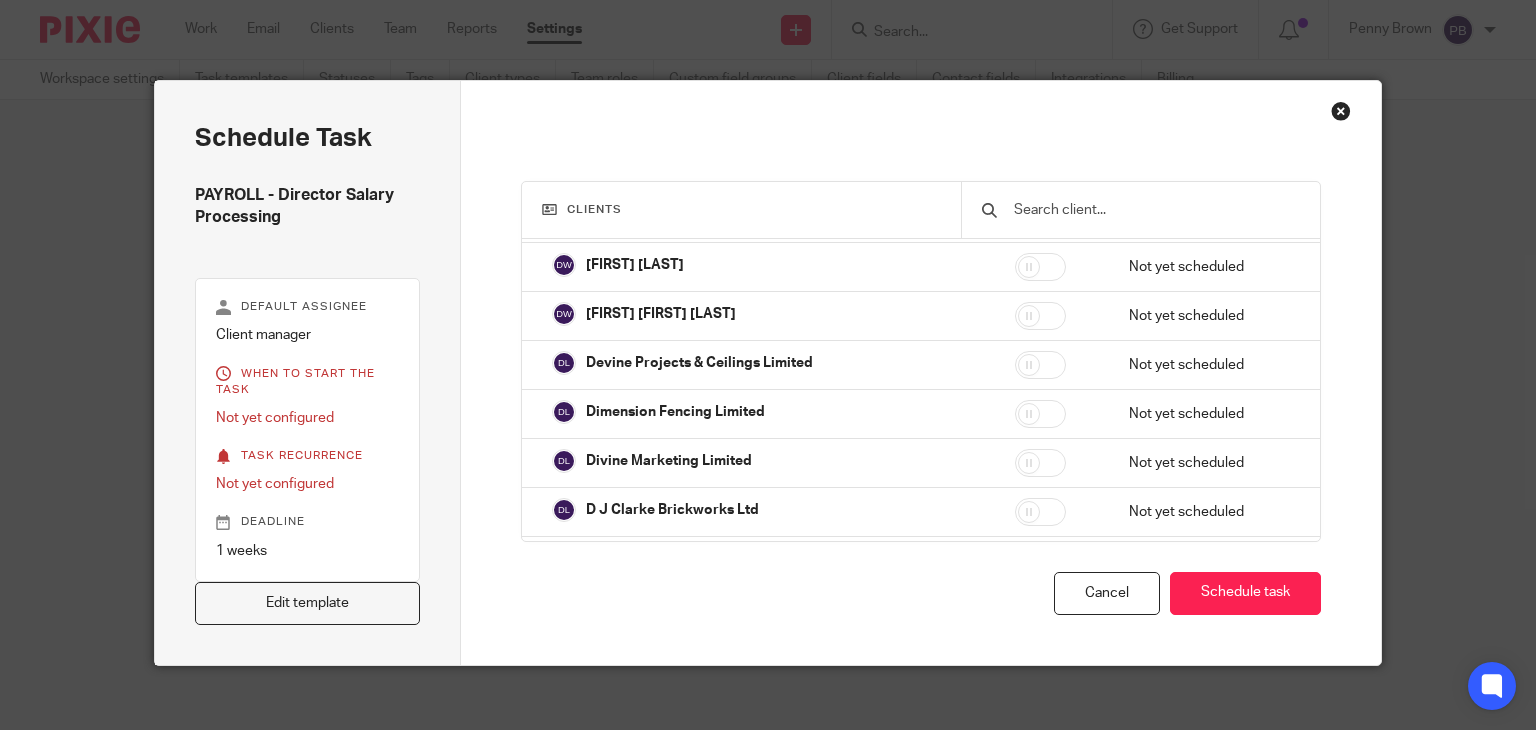 click at bounding box center [1341, 111] 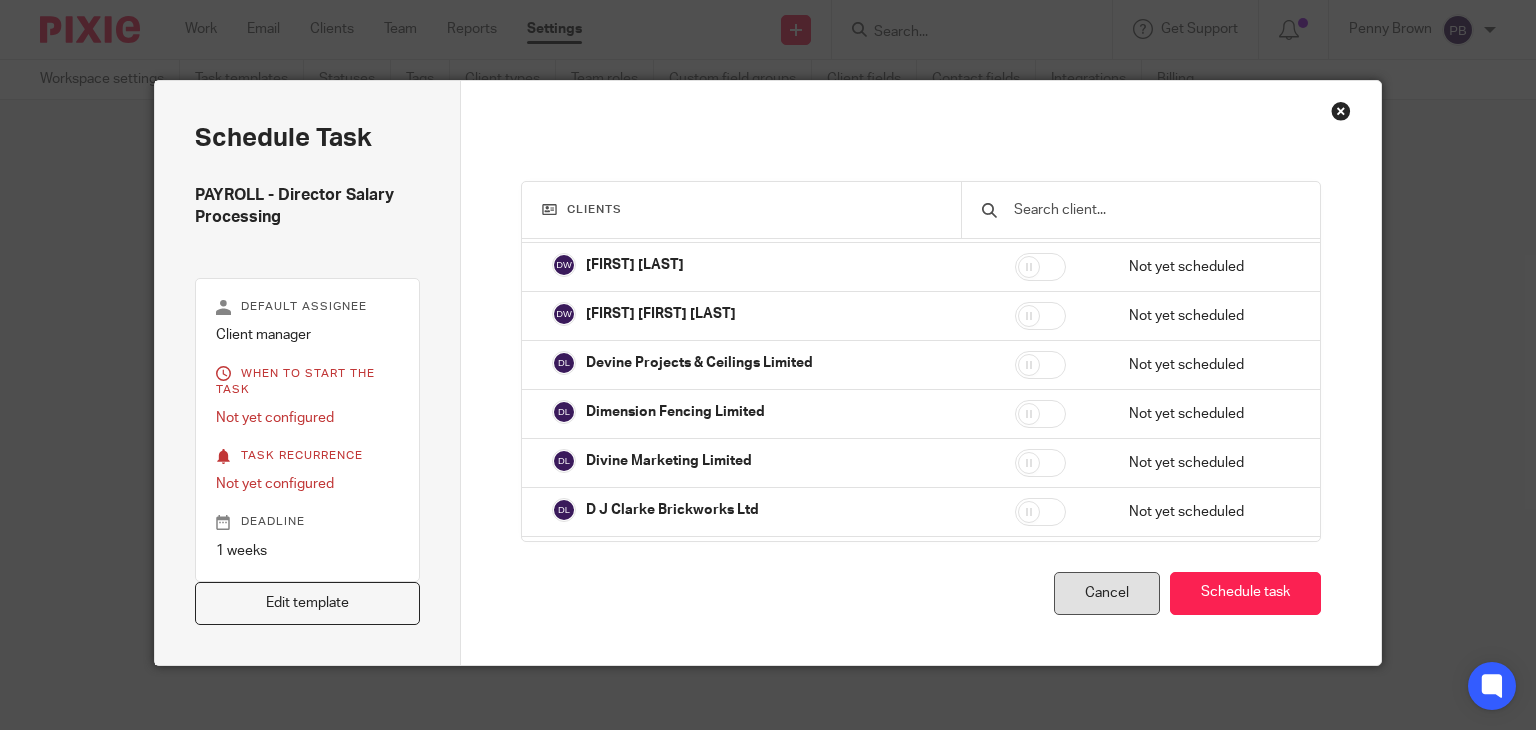 click on "Cancel" at bounding box center [1107, 593] 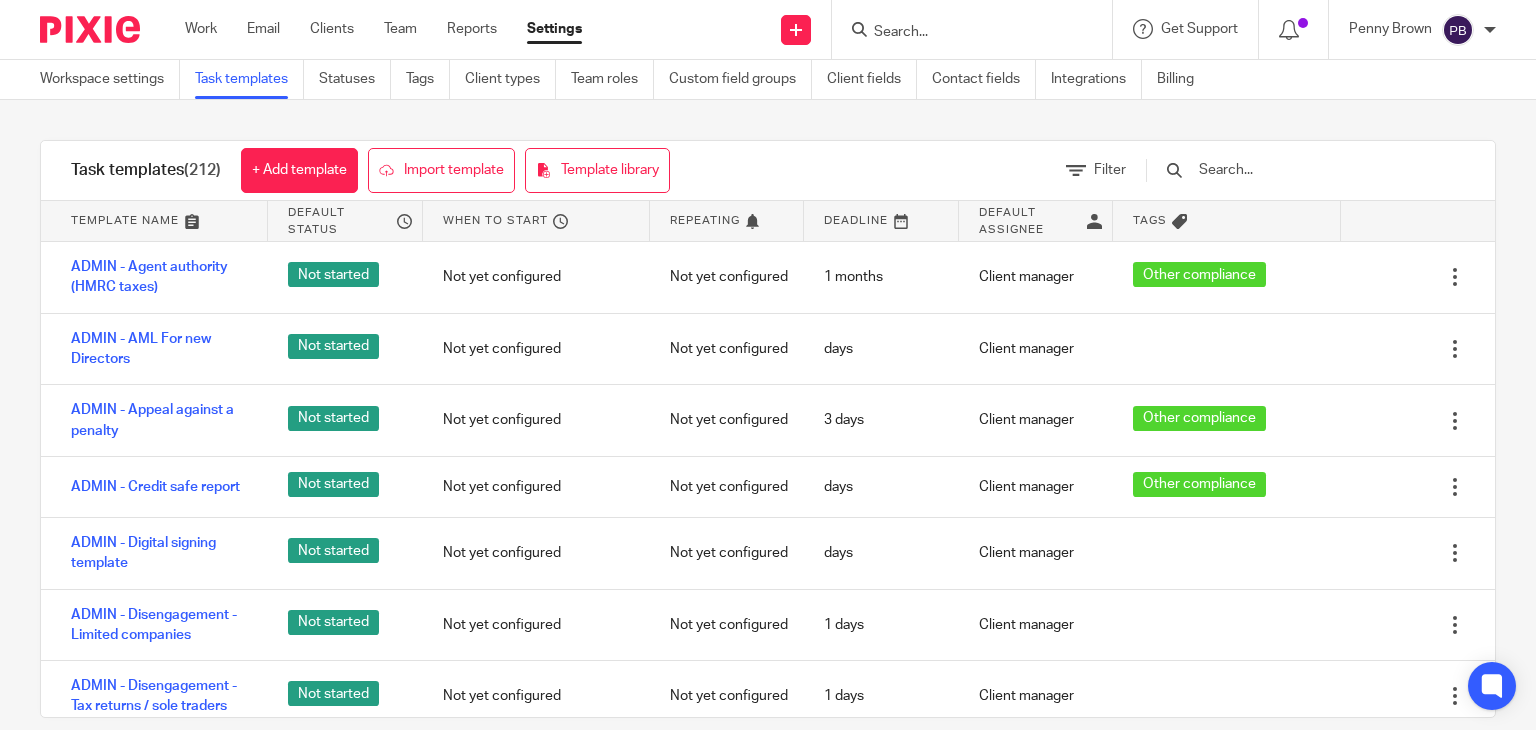 scroll, scrollTop: 0, scrollLeft: 0, axis: both 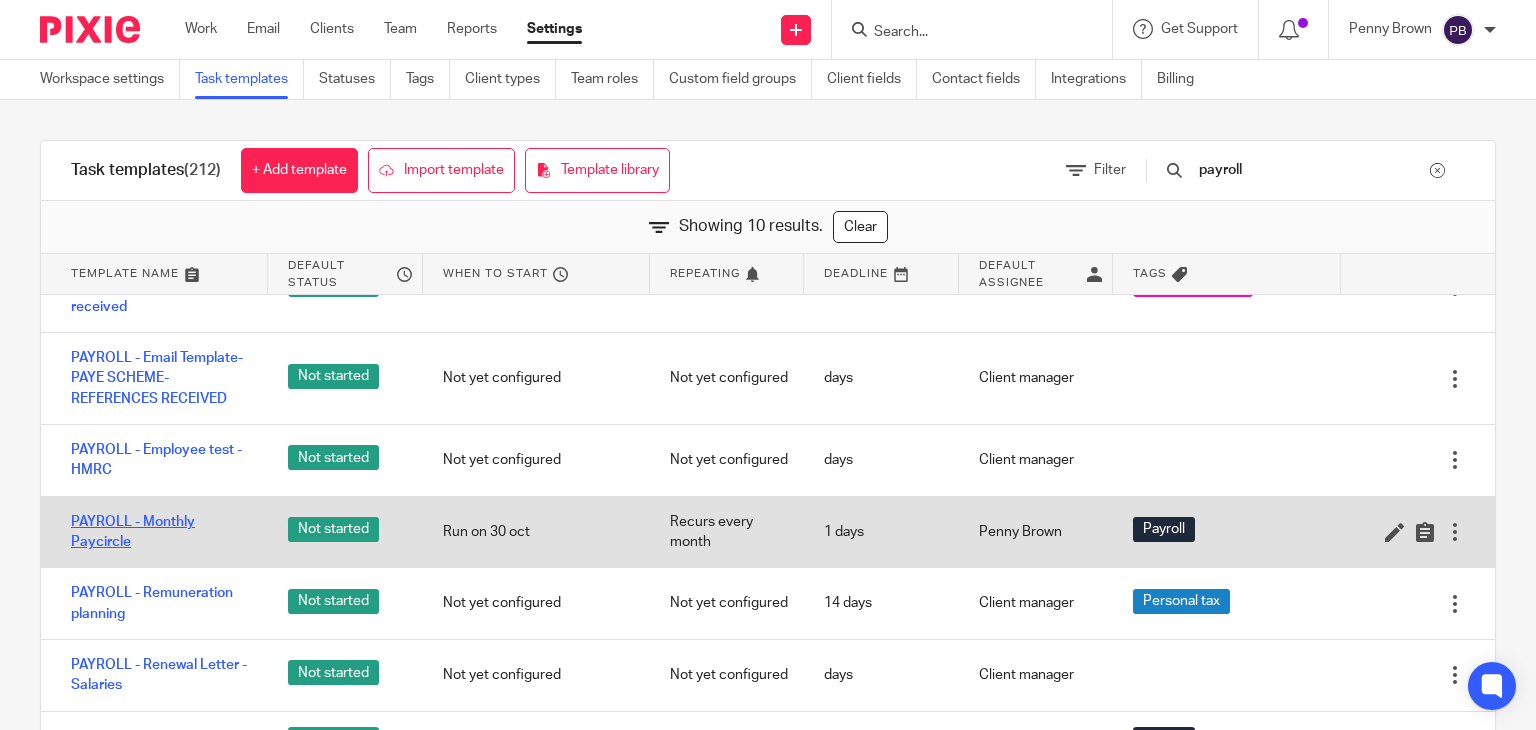 type on "payroll" 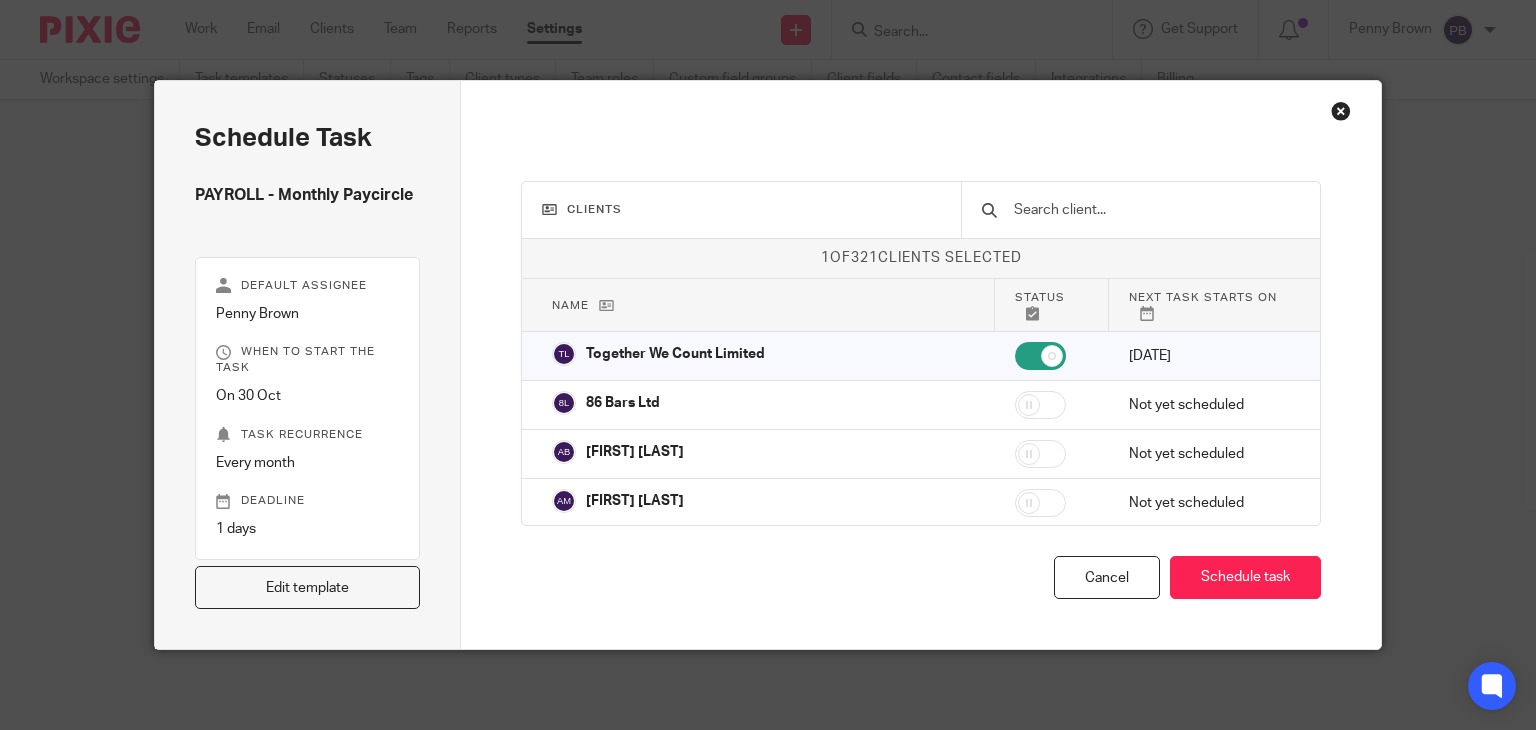 scroll, scrollTop: 0, scrollLeft: 0, axis: both 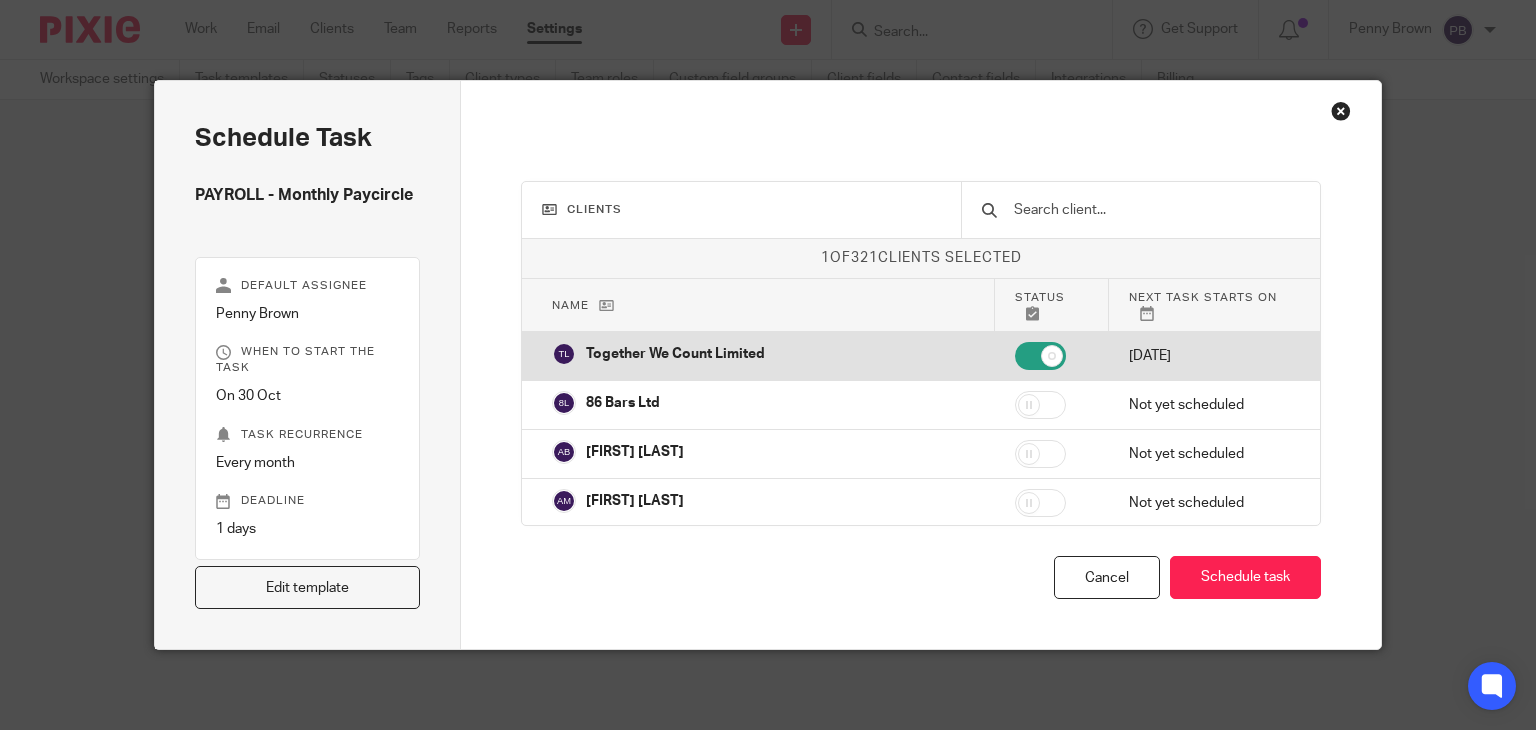 click at bounding box center [1040, 356] 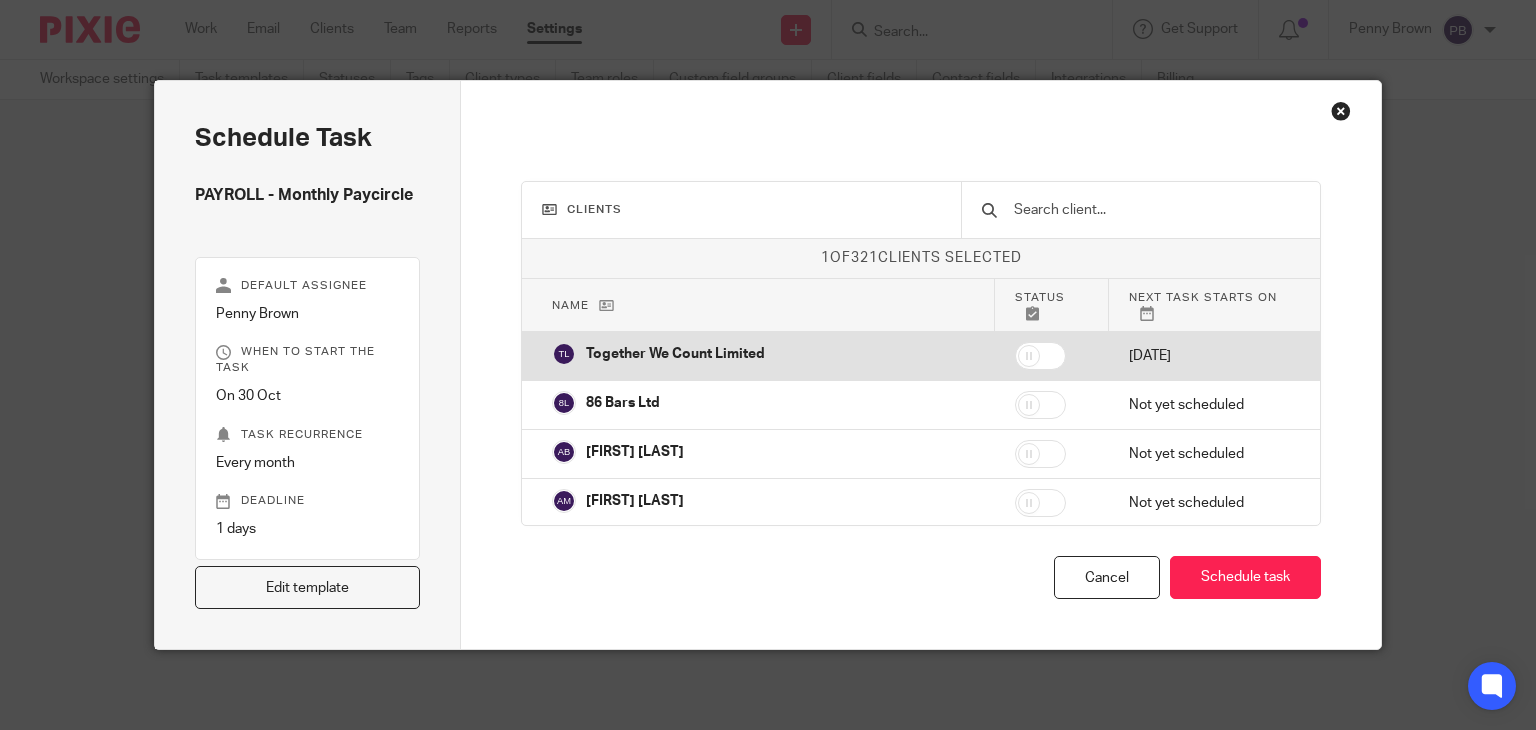checkbox on "false" 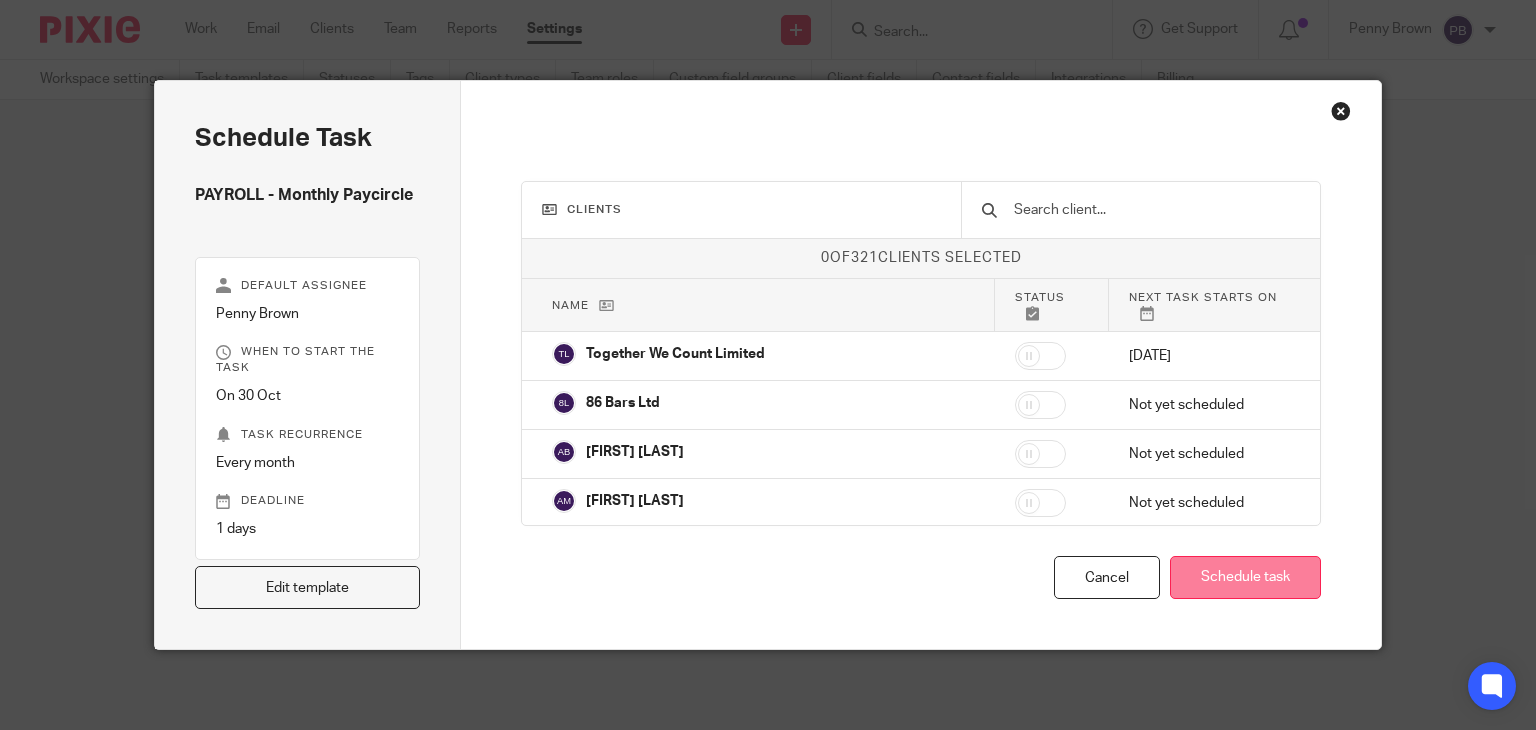 click on "Schedule task" at bounding box center [1245, 577] 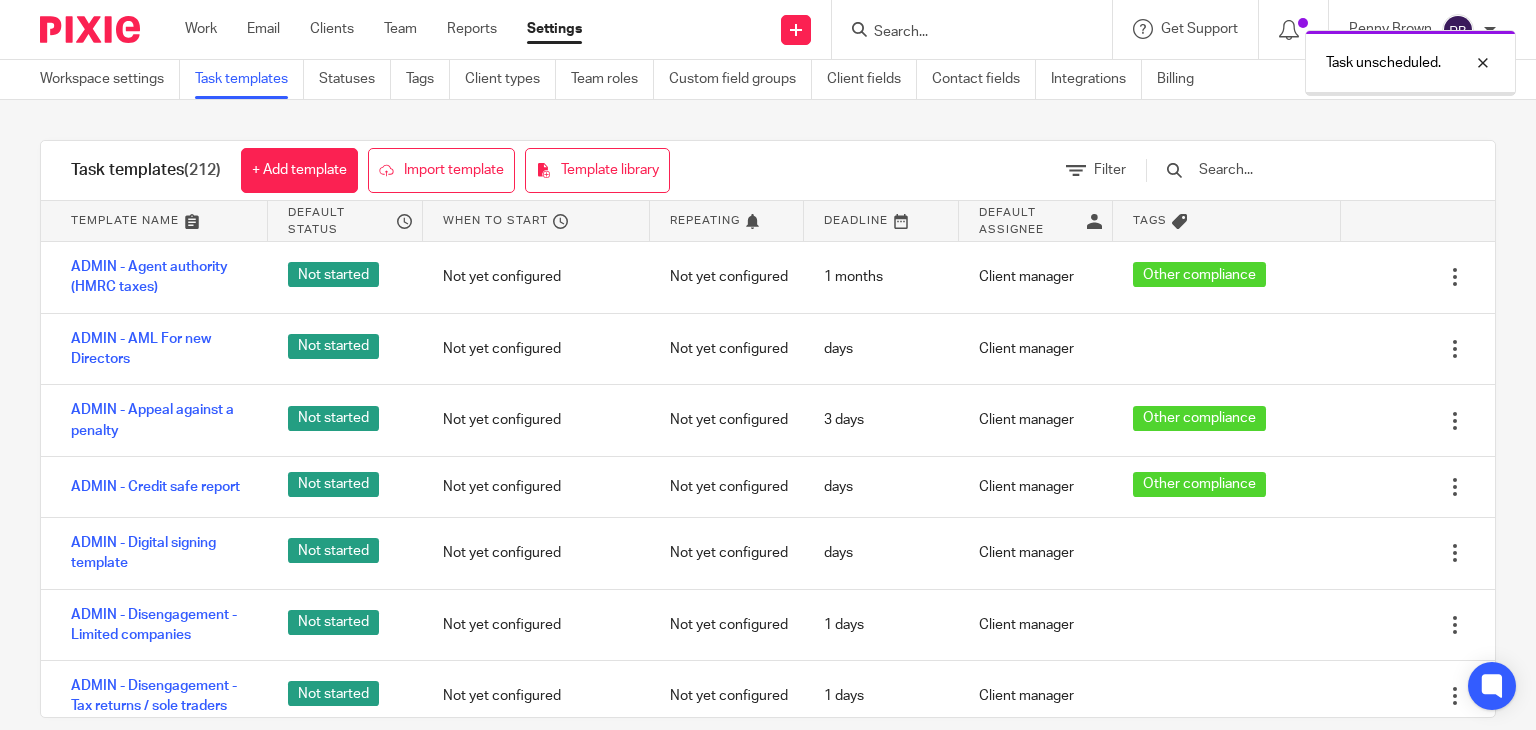 scroll, scrollTop: 0, scrollLeft: 0, axis: both 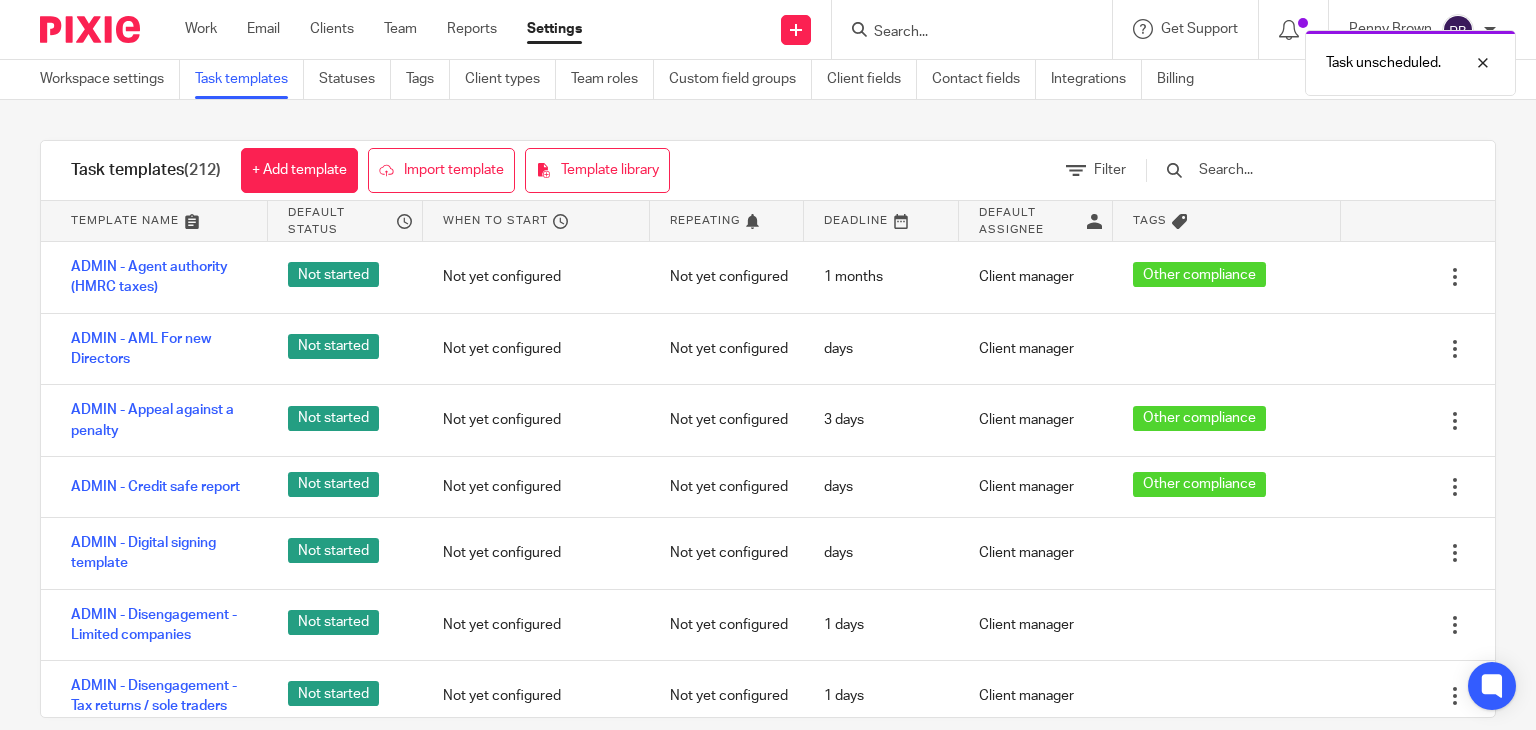 click at bounding box center [1313, 170] 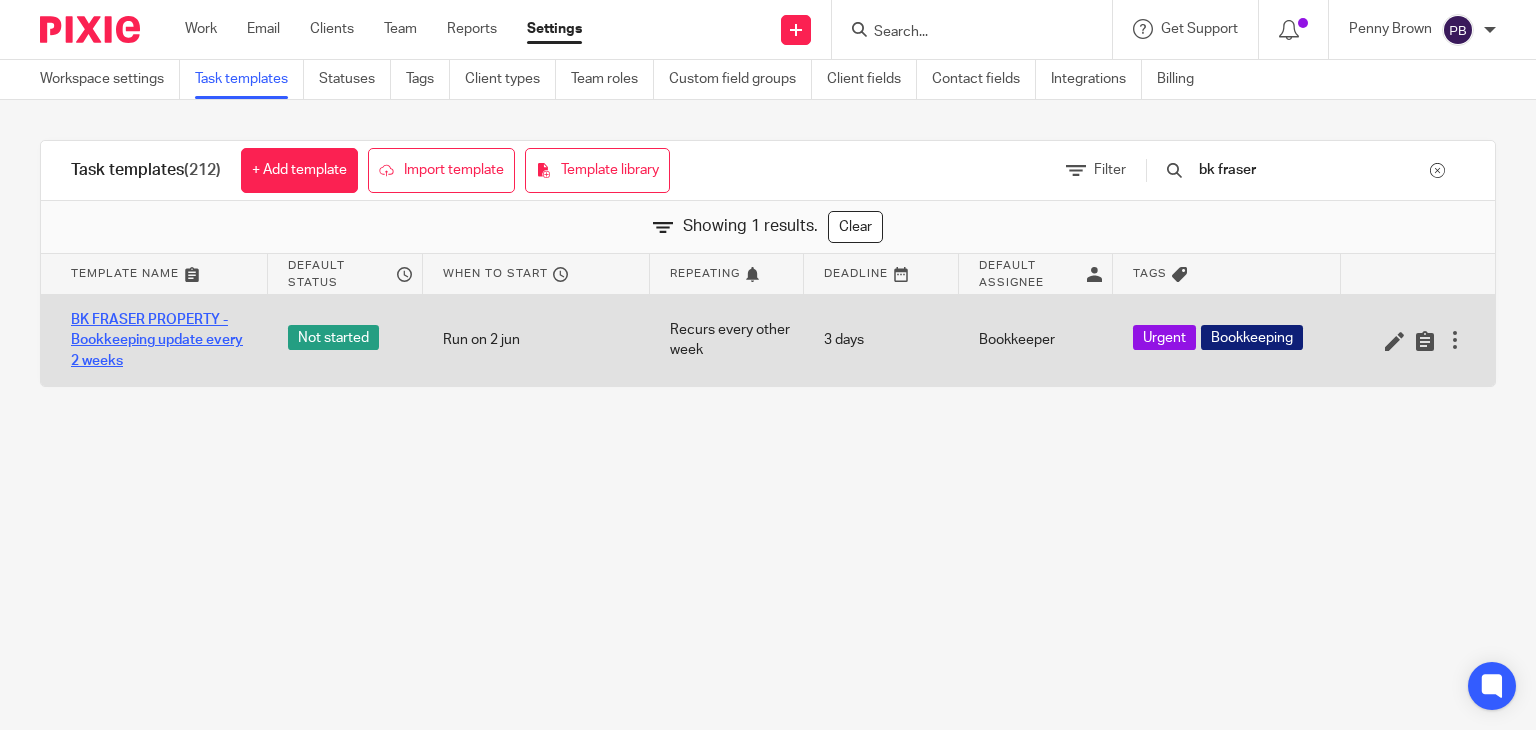 type on "bk fraser" 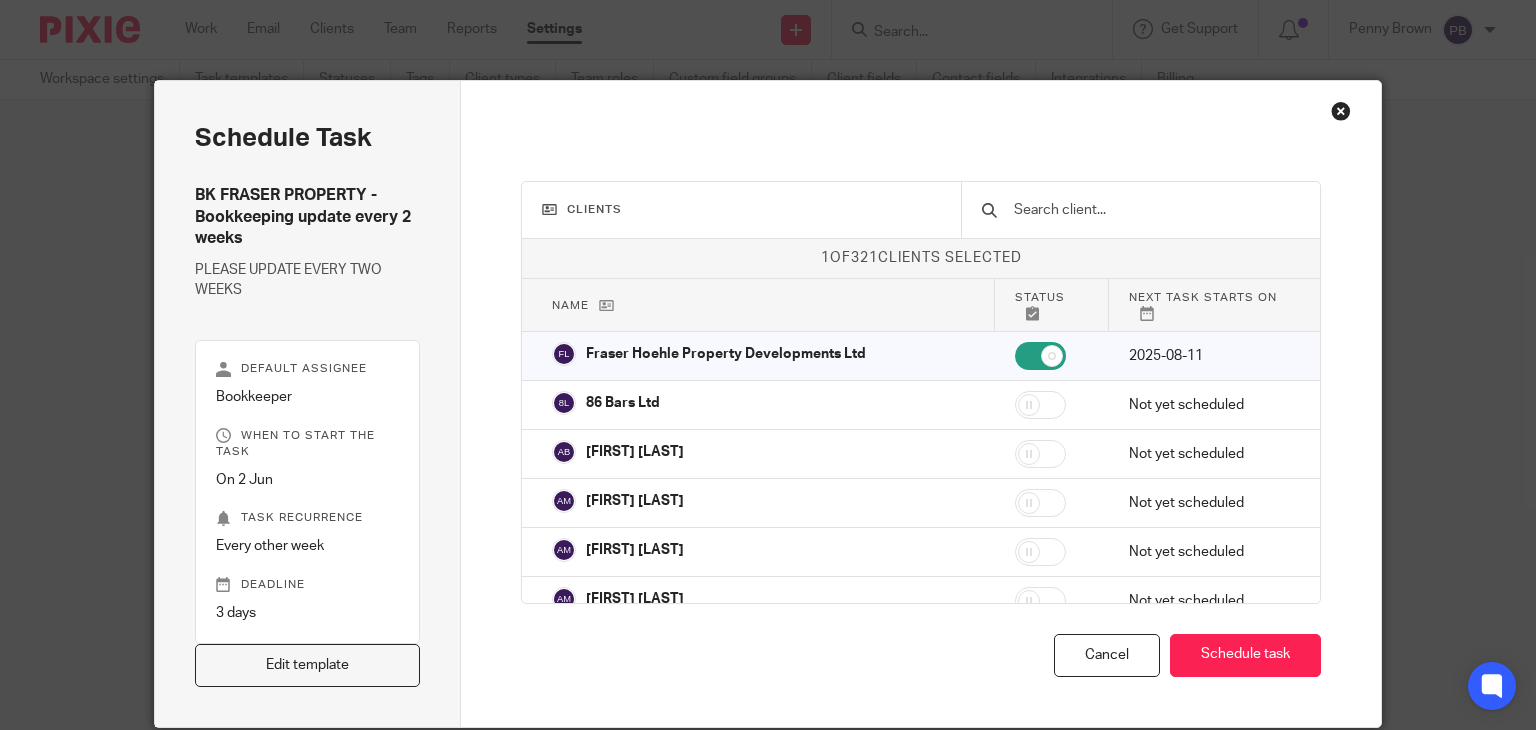 scroll, scrollTop: 0, scrollLeft: 0, axis: both 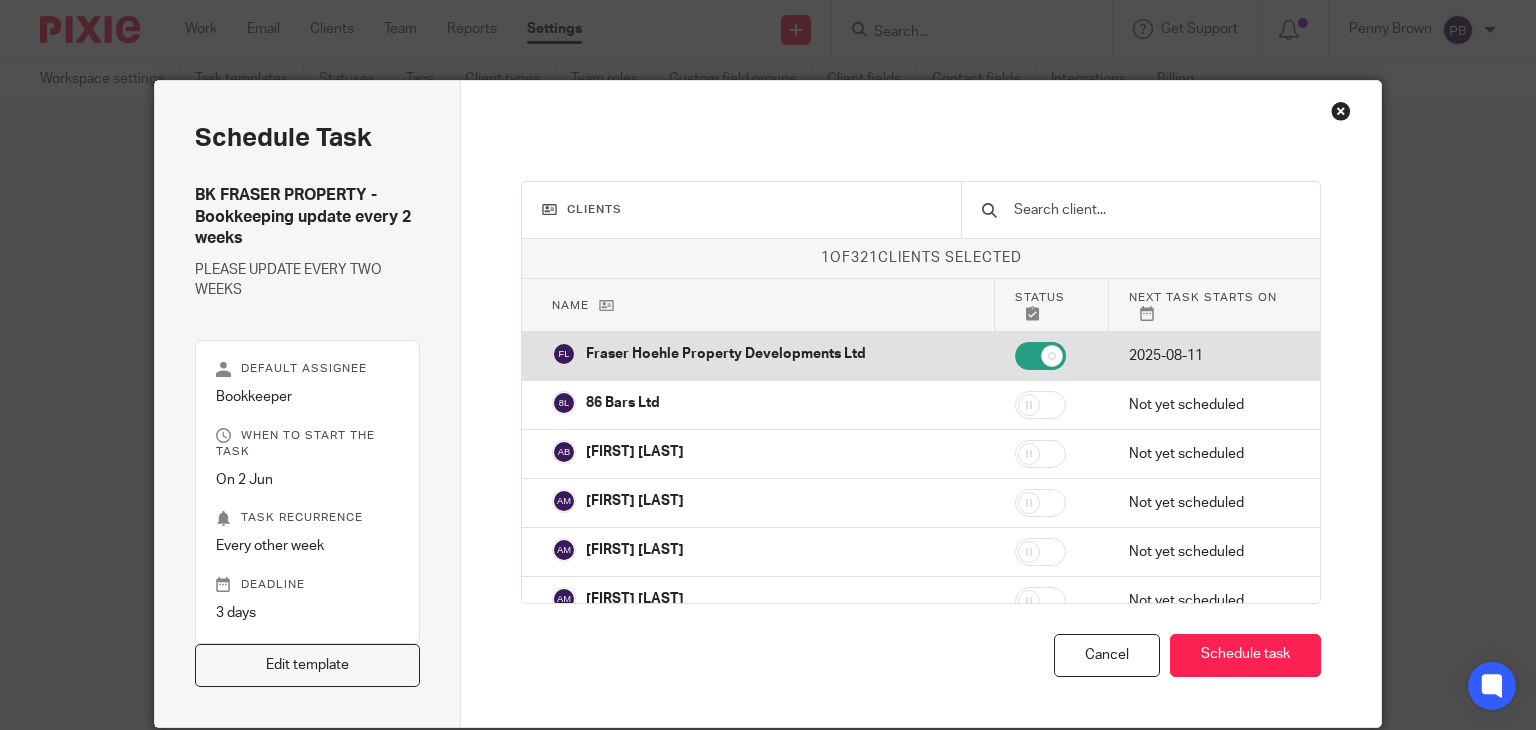 click at bounding box center [1040, 356] 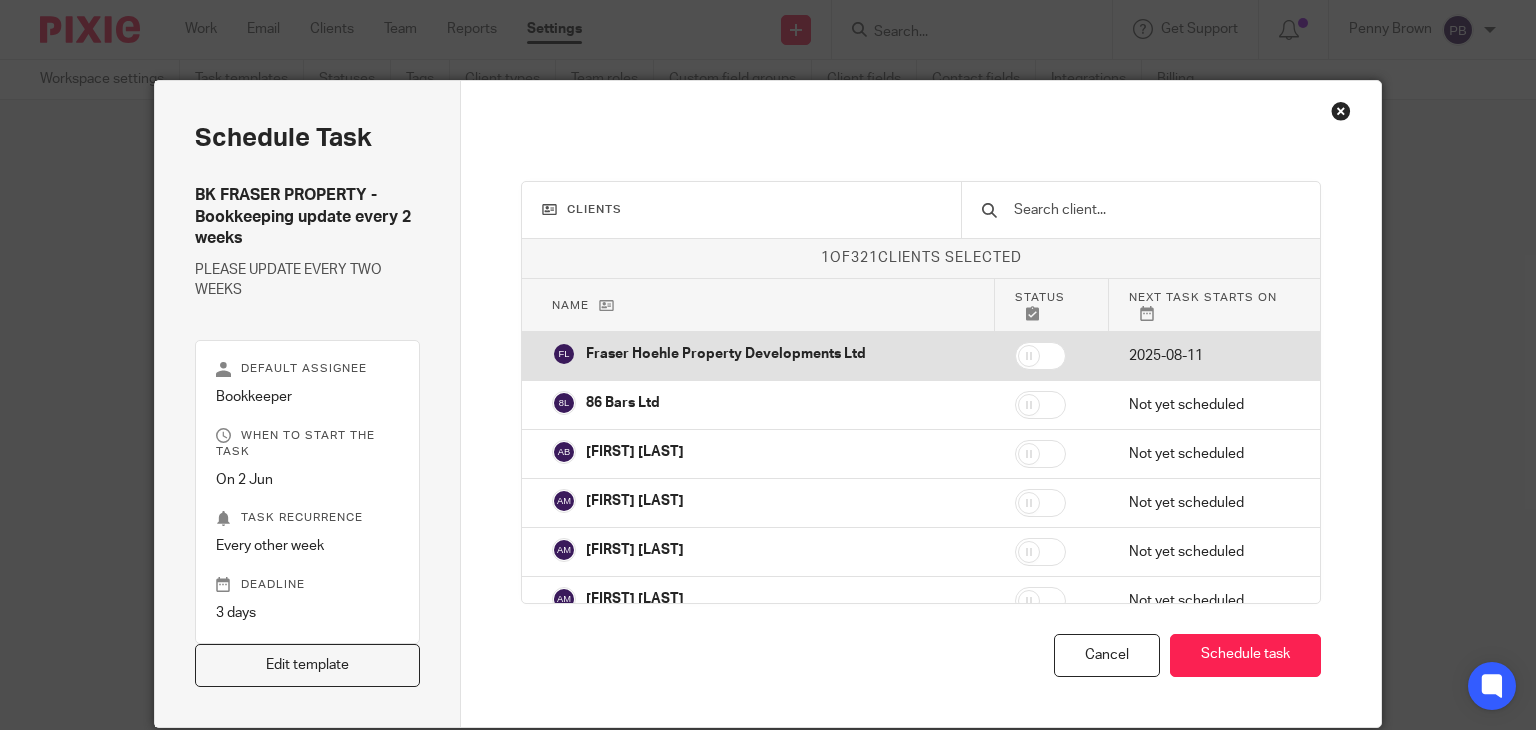 checkbox on "false" 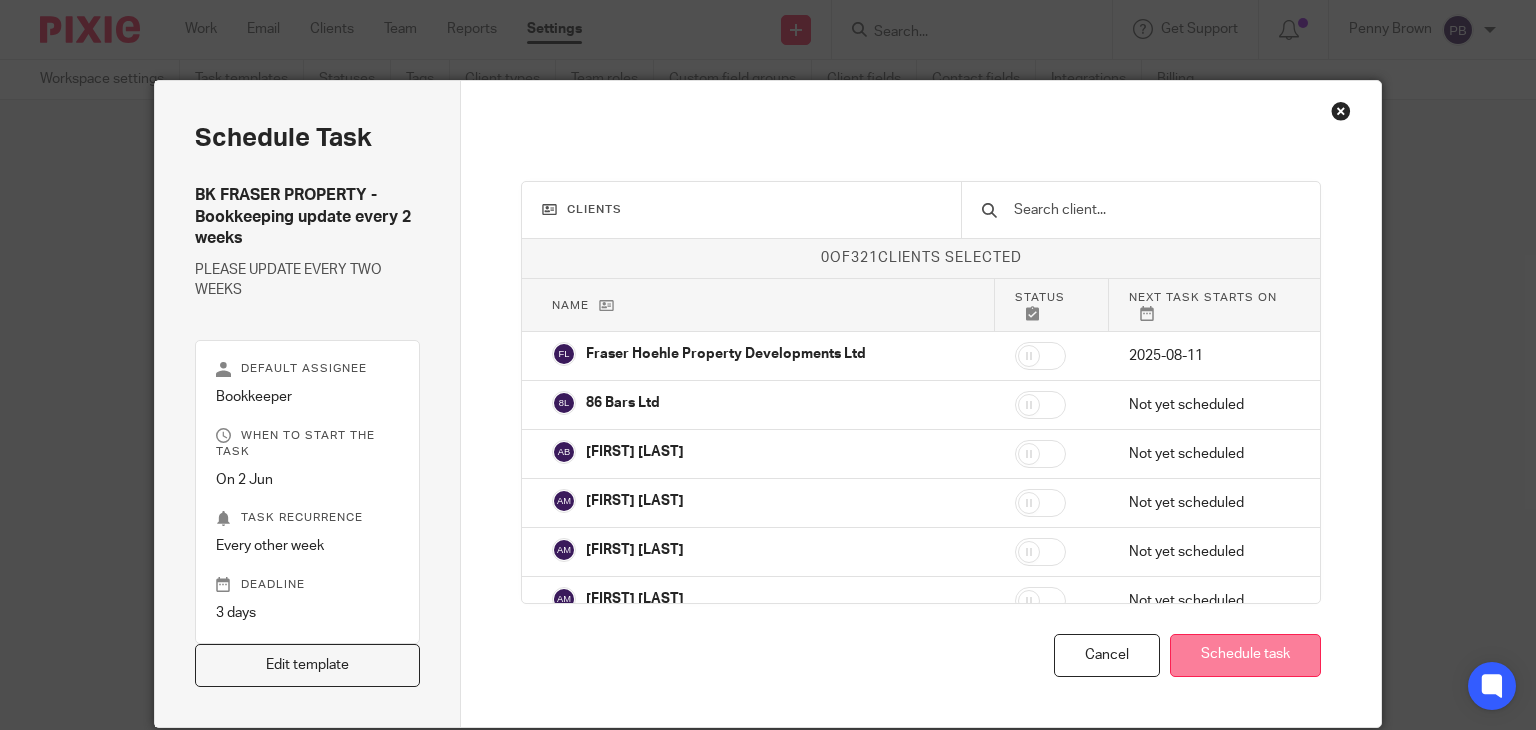 click on "Schedule task" at bounding box center (1245, 655) 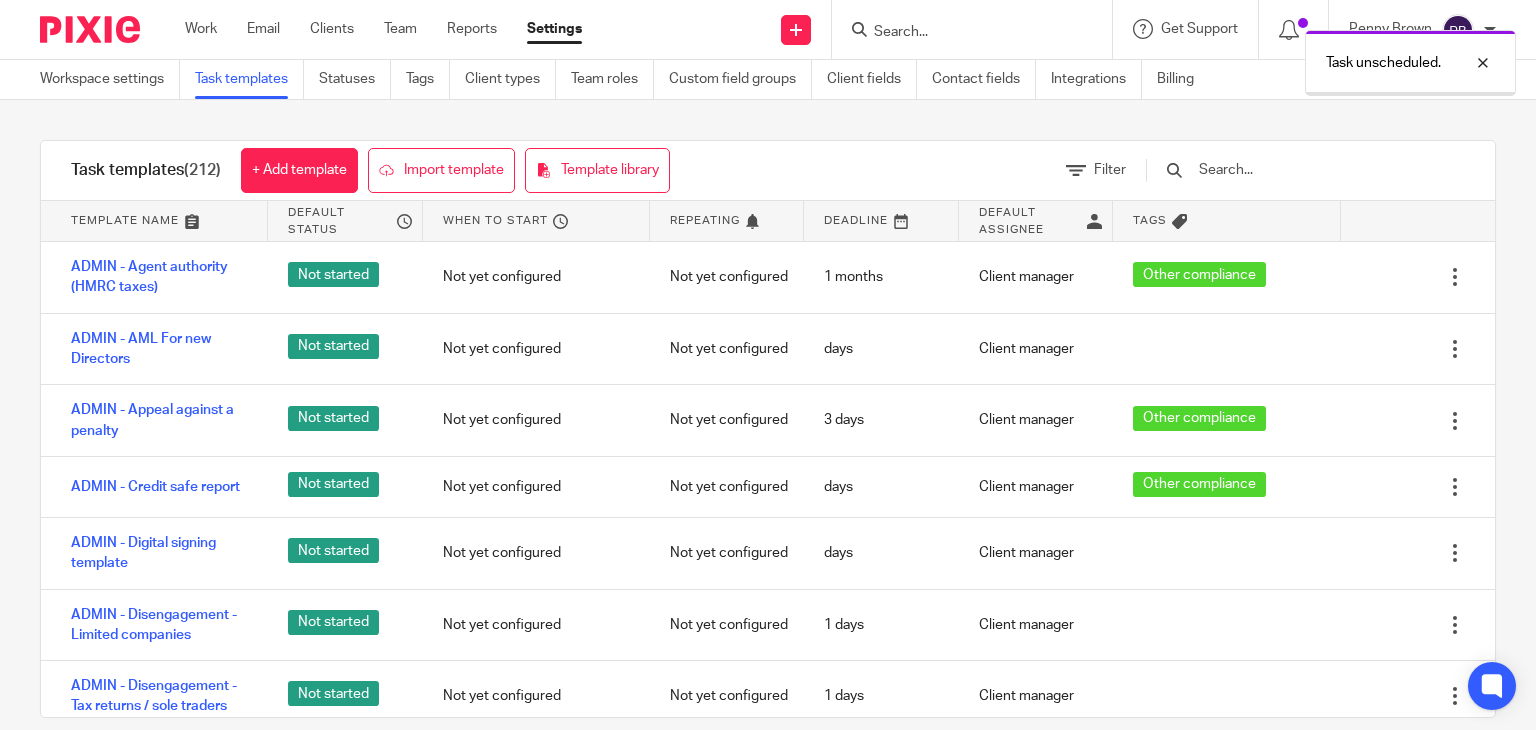 scroll, scrollTop: 0, scrollLeft: 0, axis: both 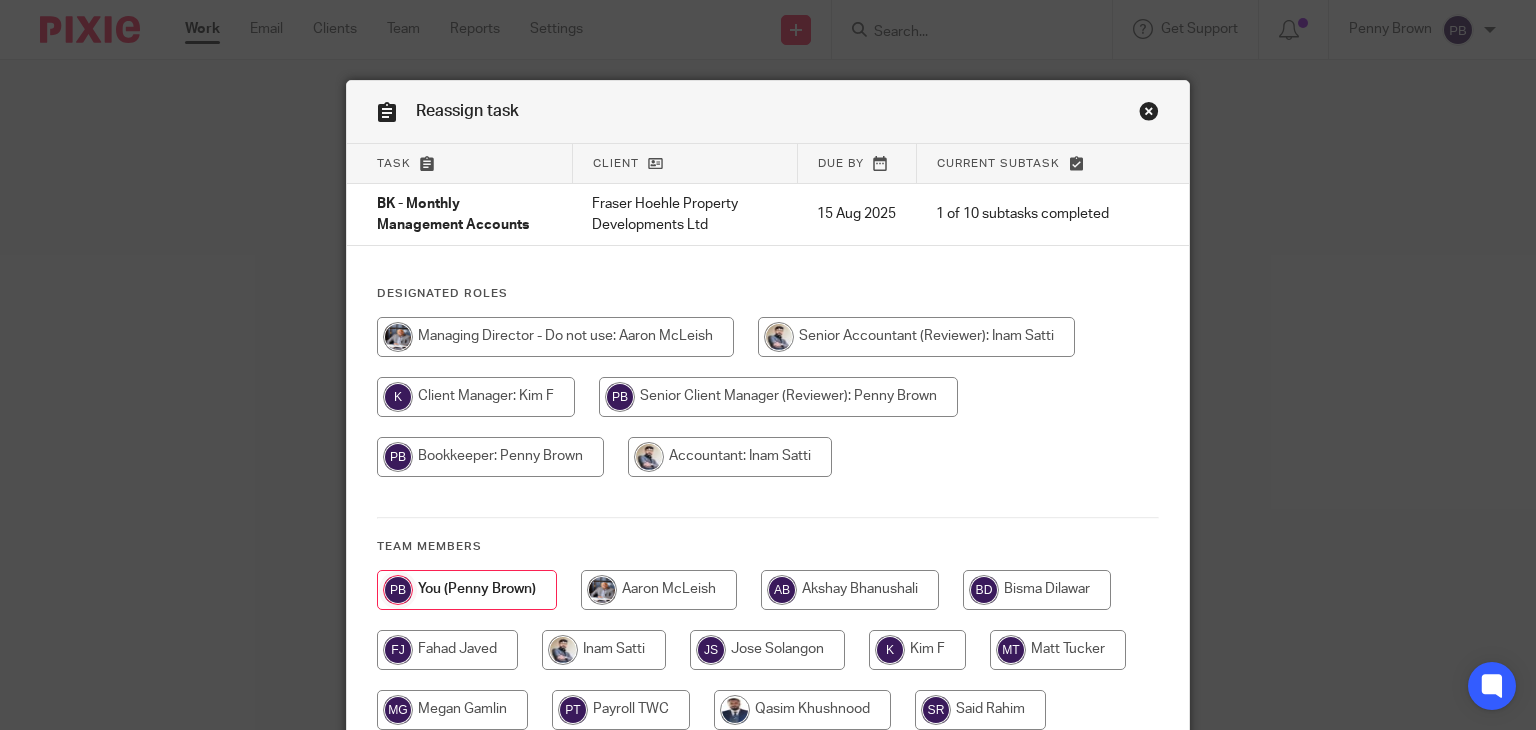 click at bounding box center (476, 397) 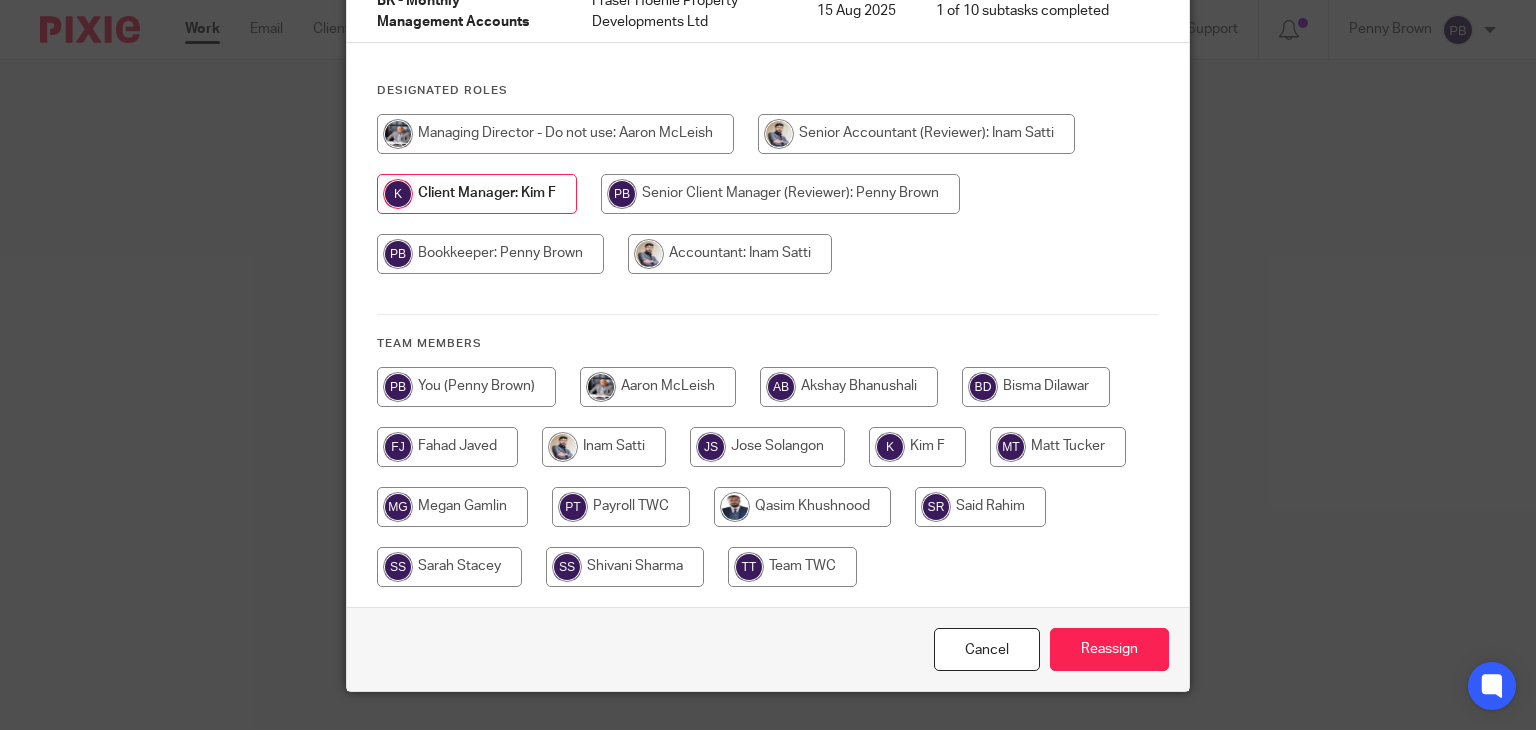 scroll, scrollTop: 244, scrollLeft: 0, axis: vertical 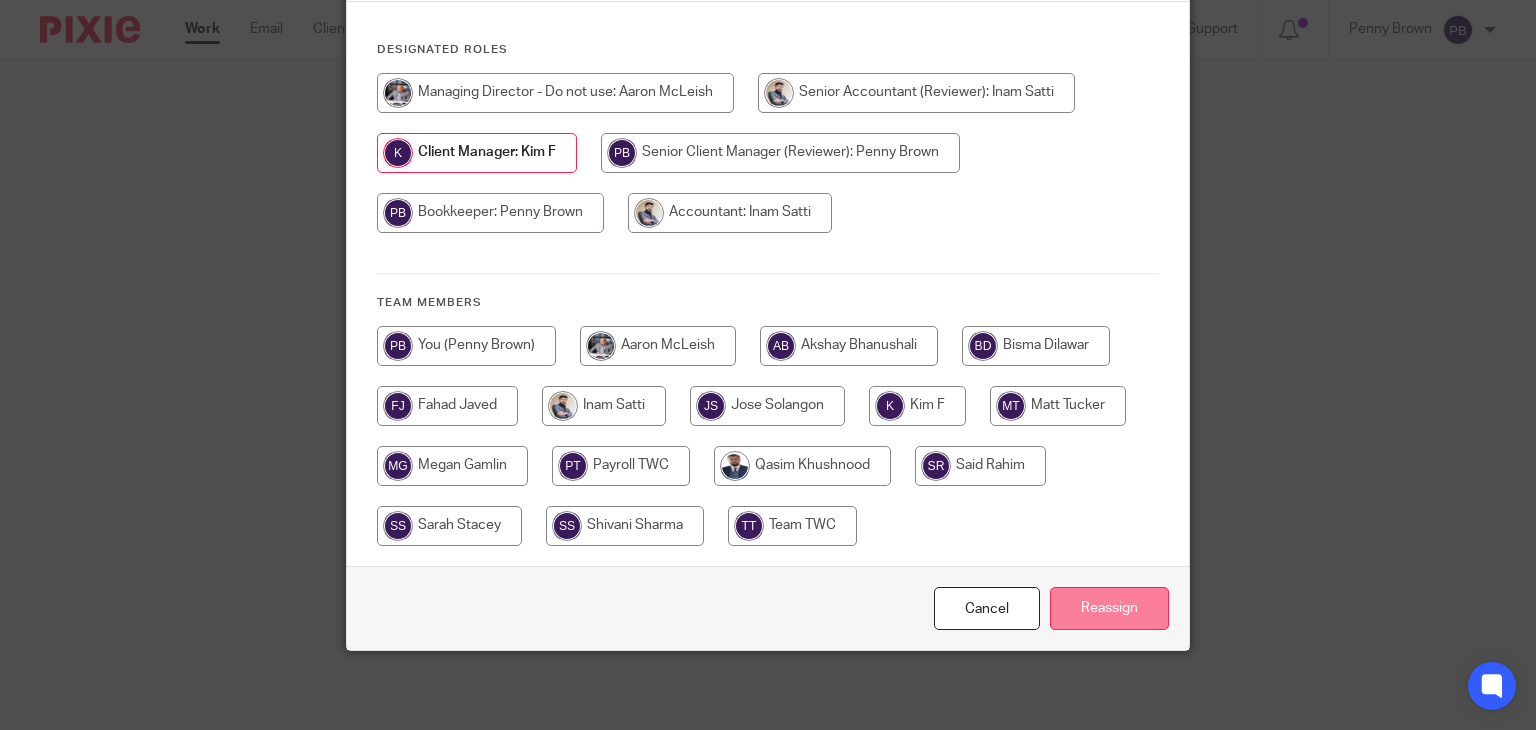 click on "Reassign" at bounding box center (1109, 608) 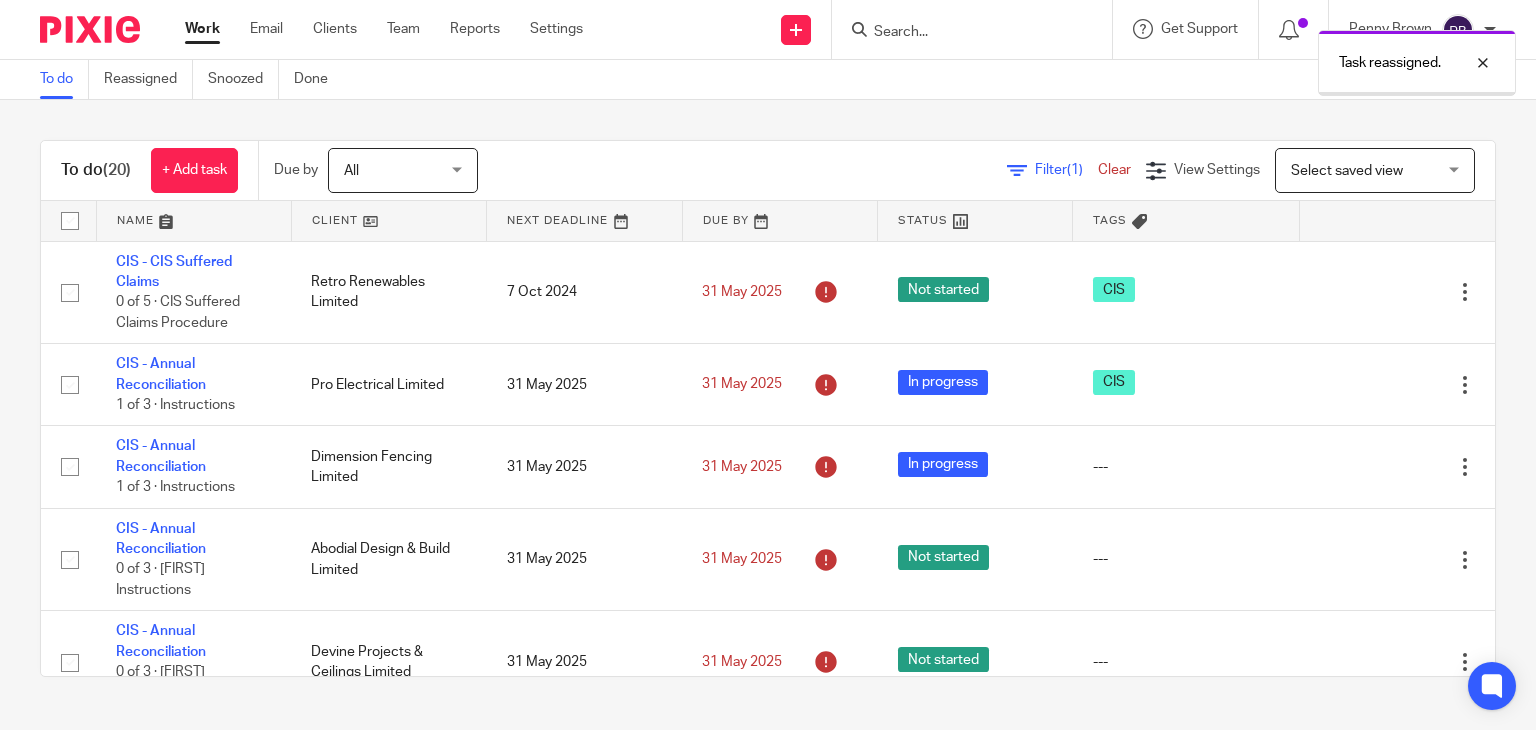 scroll, scrollTop: 0, scrollLeft: 0, axis: both 